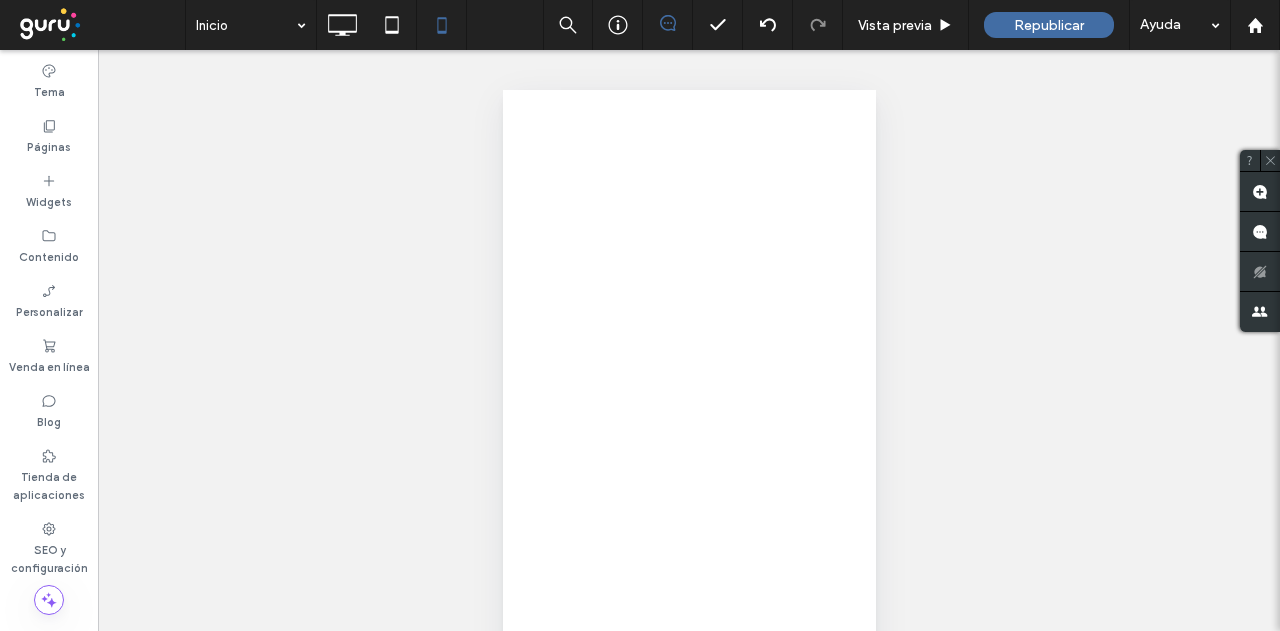 scroll, scrollTop: 0, scrollLeft: 0, axis: both 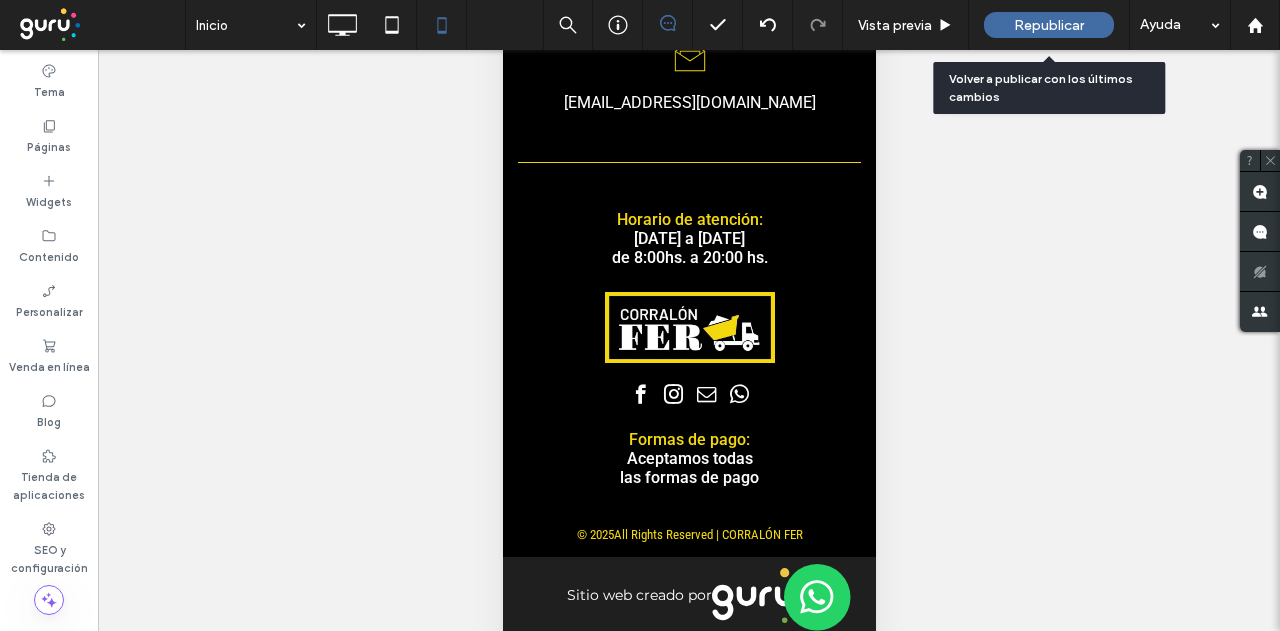 click on "Republicar" at bounding box center [1049, 25] 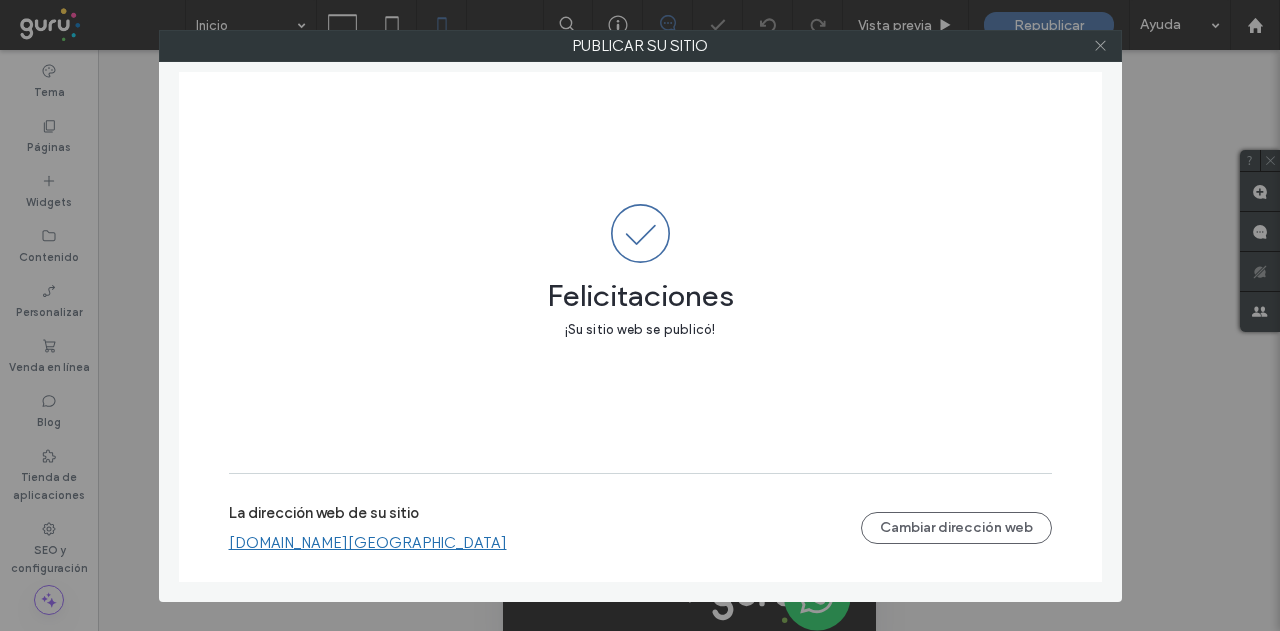 click 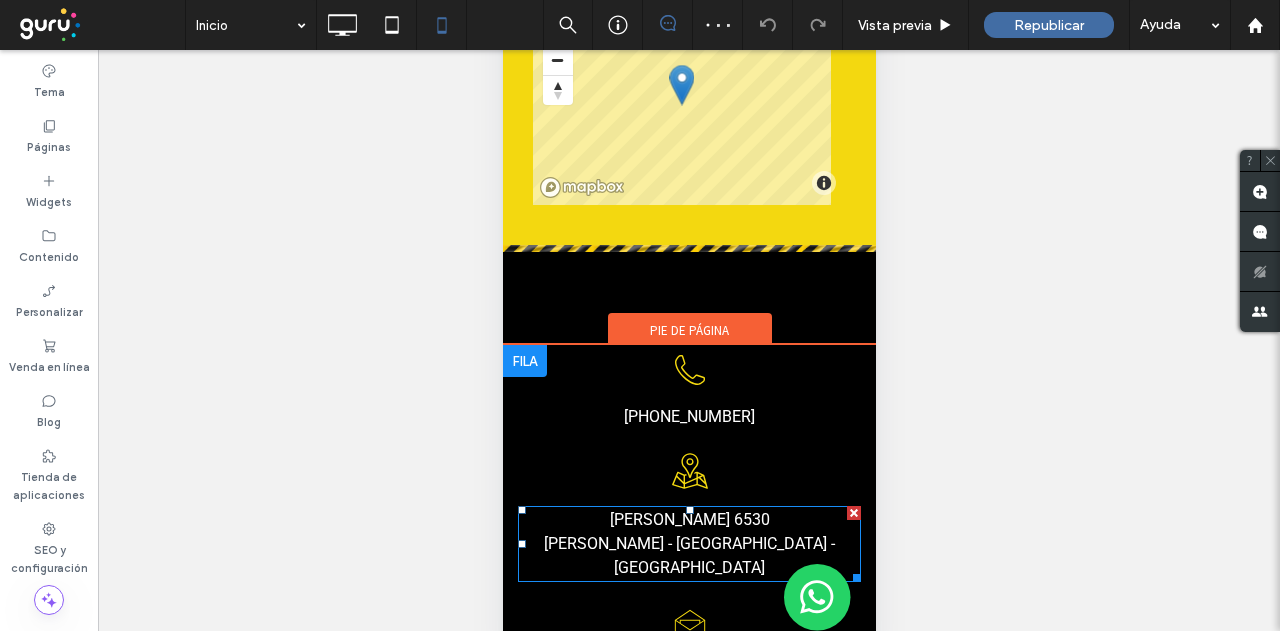scroll, scrollTop: 4653, scrollLeft: 0, axis: vertical 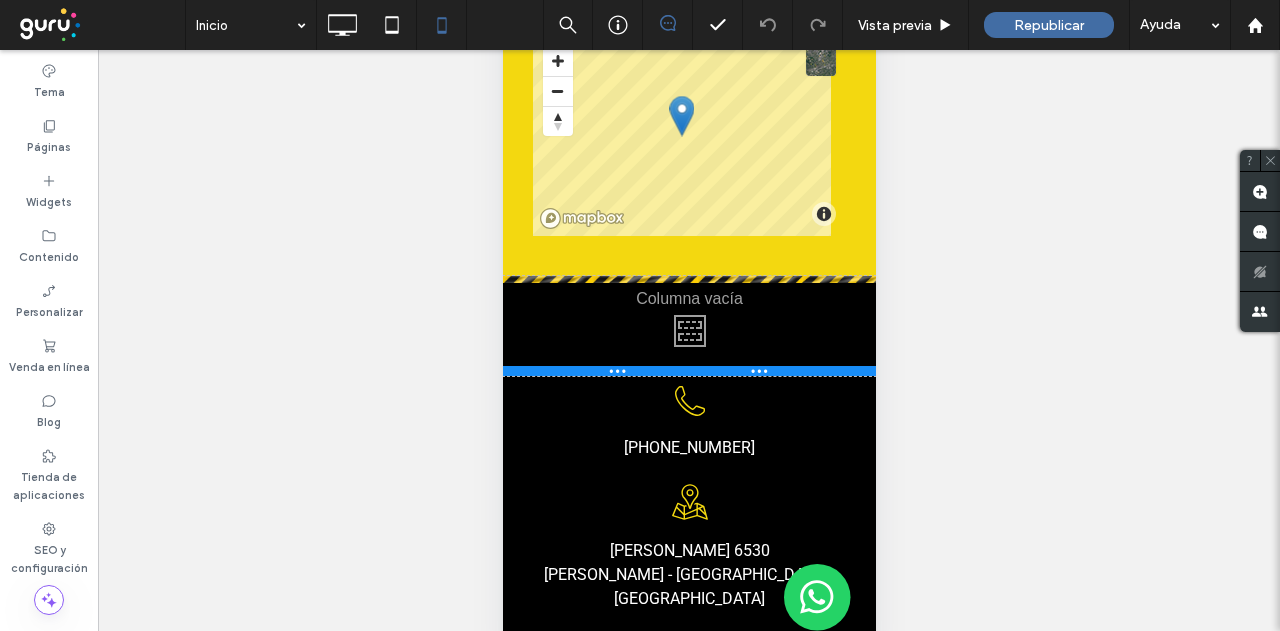 drag, startPoint x: 799, startPoint y: 373, endPoint x: 1322, endPoint y: 293, distance: 529.0832 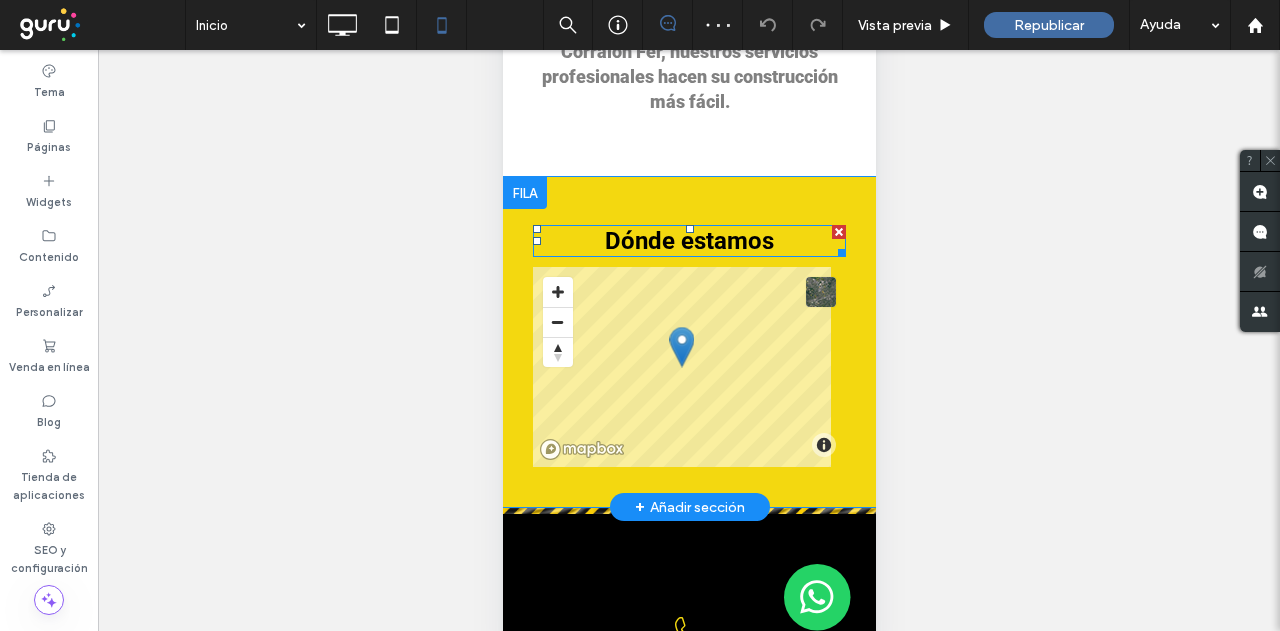 scroll, scrollTop: 4453, scrollLeft: 0, axis: vertical 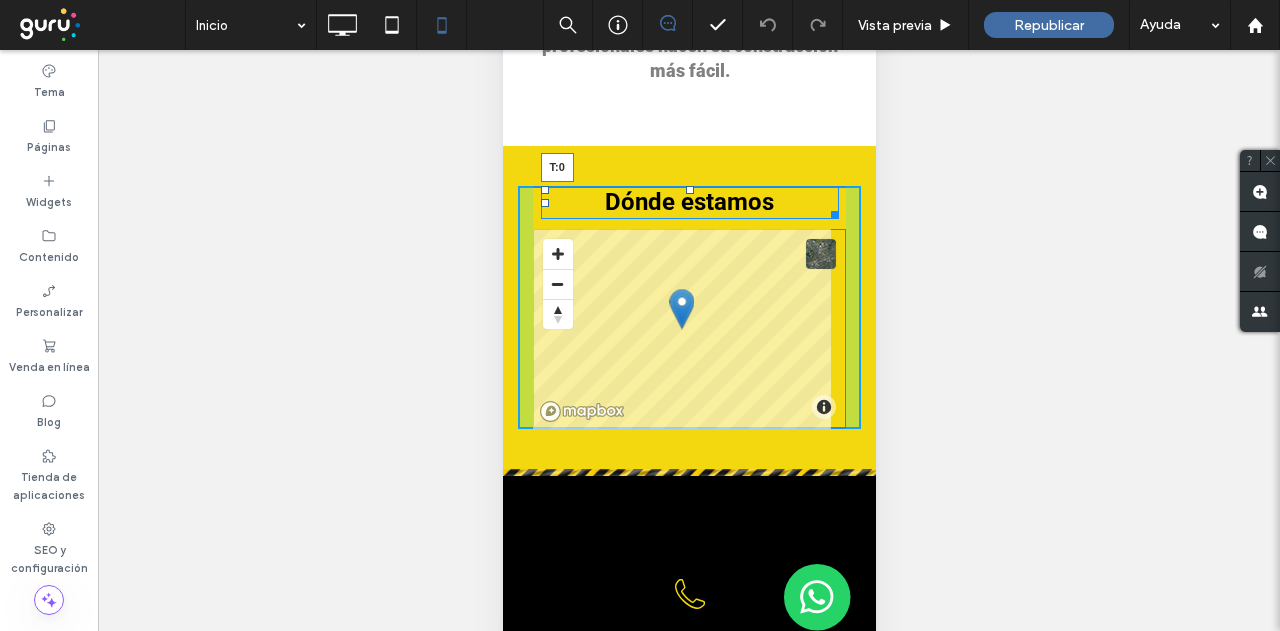 click at bounding box center (689, 190) 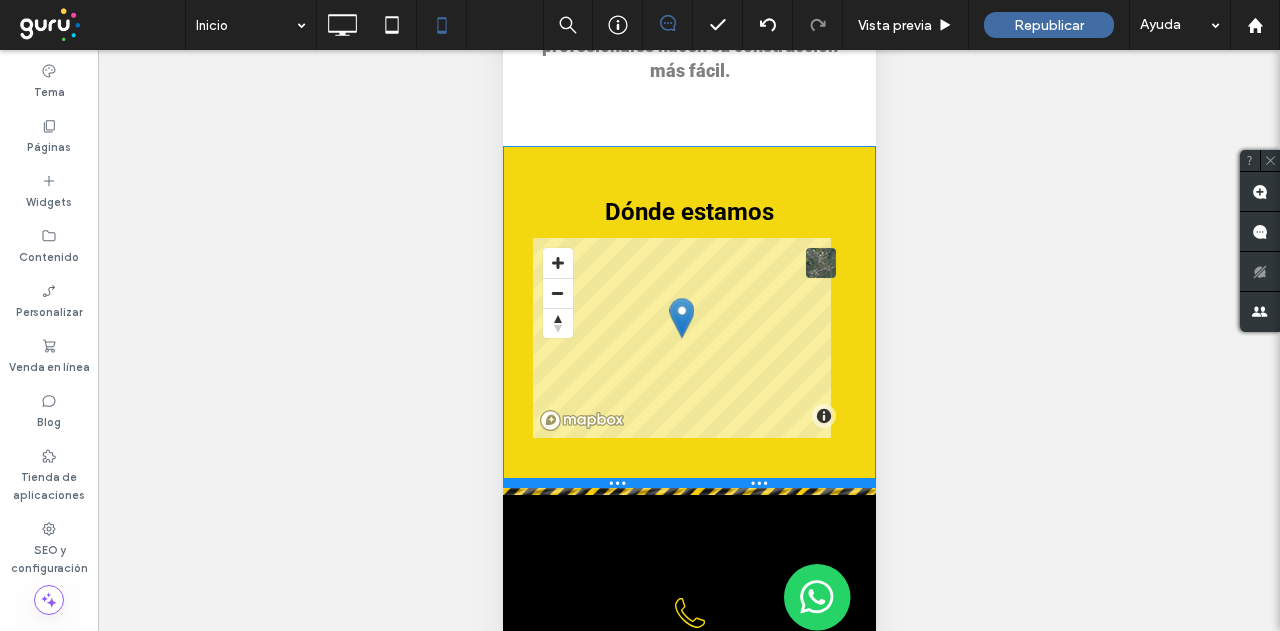 drag, startPoint x: 789, startPoint y: 469, endPoint x: 1286, endPoint y: 383, distance: 504.38577 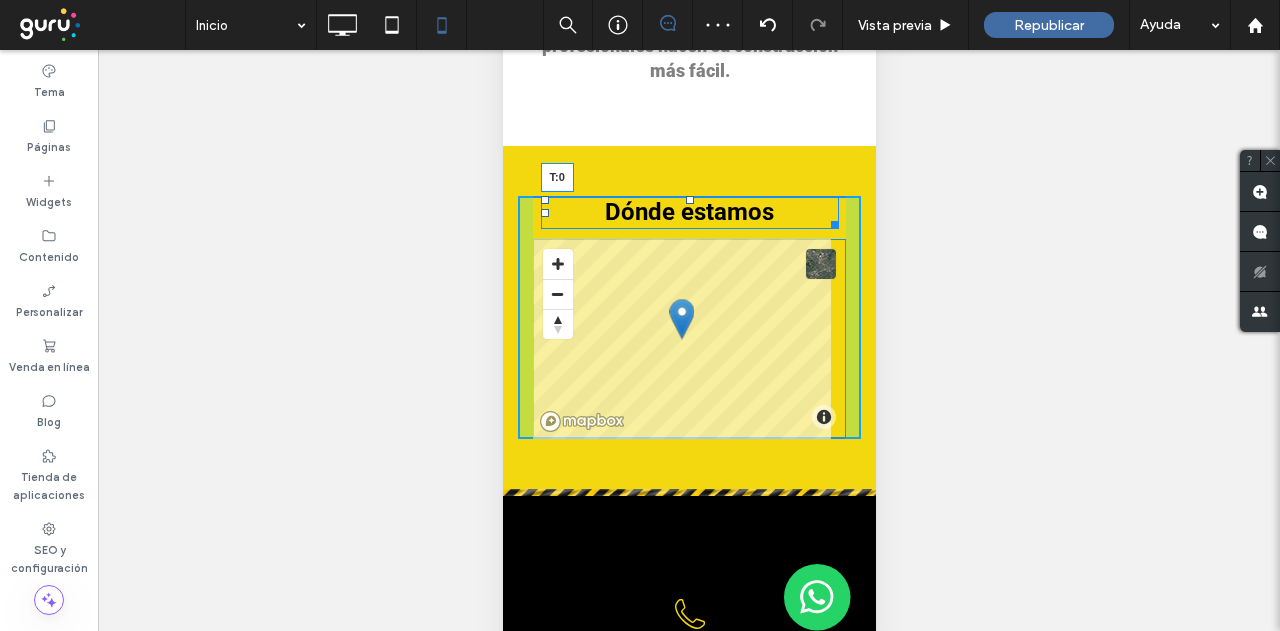 click at bounding box center (689, 200) 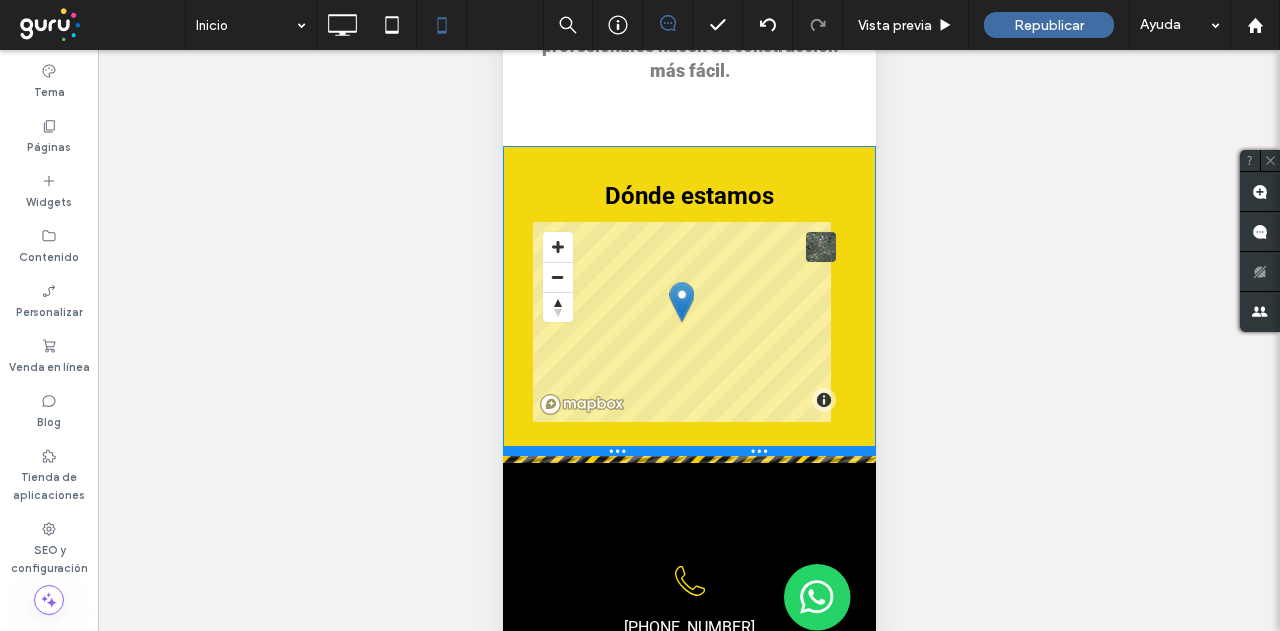 drag, startPoint x: 801, startPoint y: 487, endPoint x: 1293, endPoint y: 350, distance: 510.7181 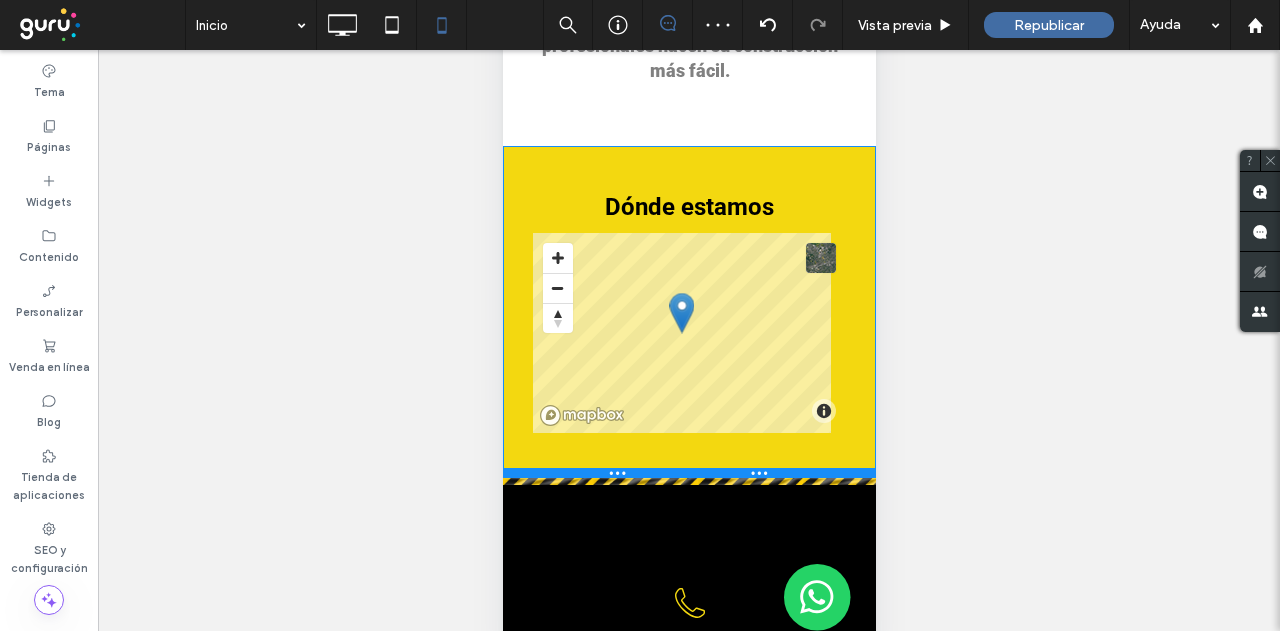 drag, startPoint x: 797, startPoint y: 455, endPoint x: 1294, endPoint y: 371, distance: 504.0486 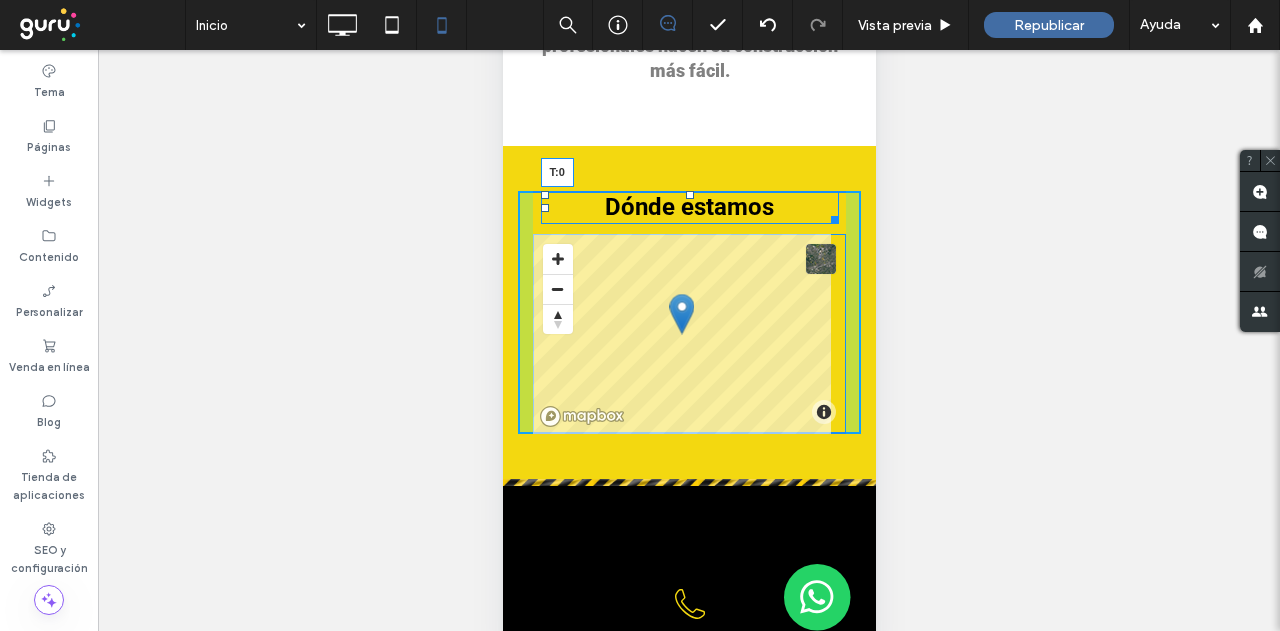 drag, startPoint x: 679, startPoint y: 193, endPoint x: 1175, endPoint y: 85, distance: 507.62192 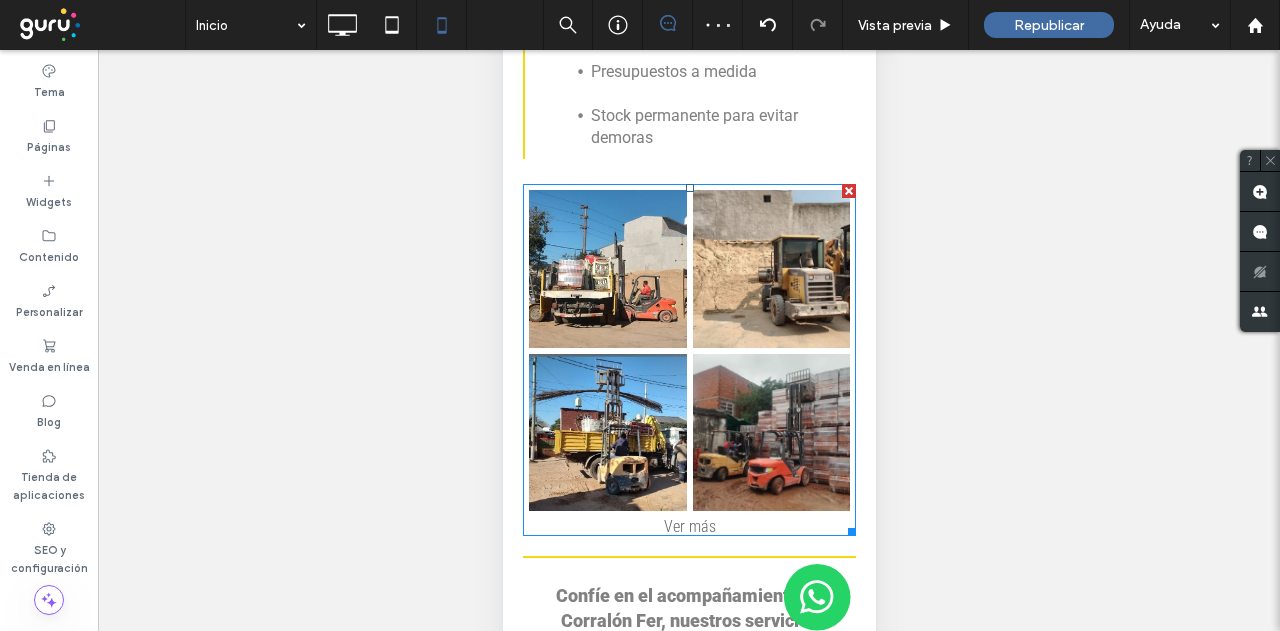 scroll, scrollTop: 4053, scrollLeft: 0, axis: vertical 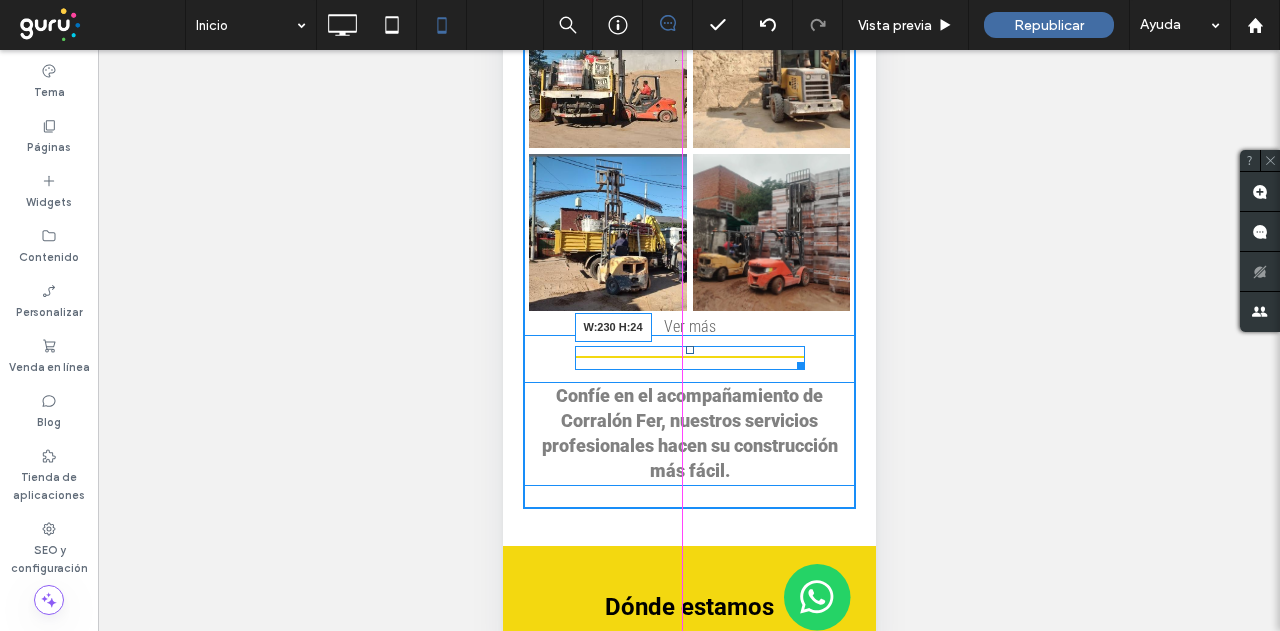 drag, startPoint x: 833, startPoint y: 365, endPoint x: 791, endPoint y: 365, distance: 42 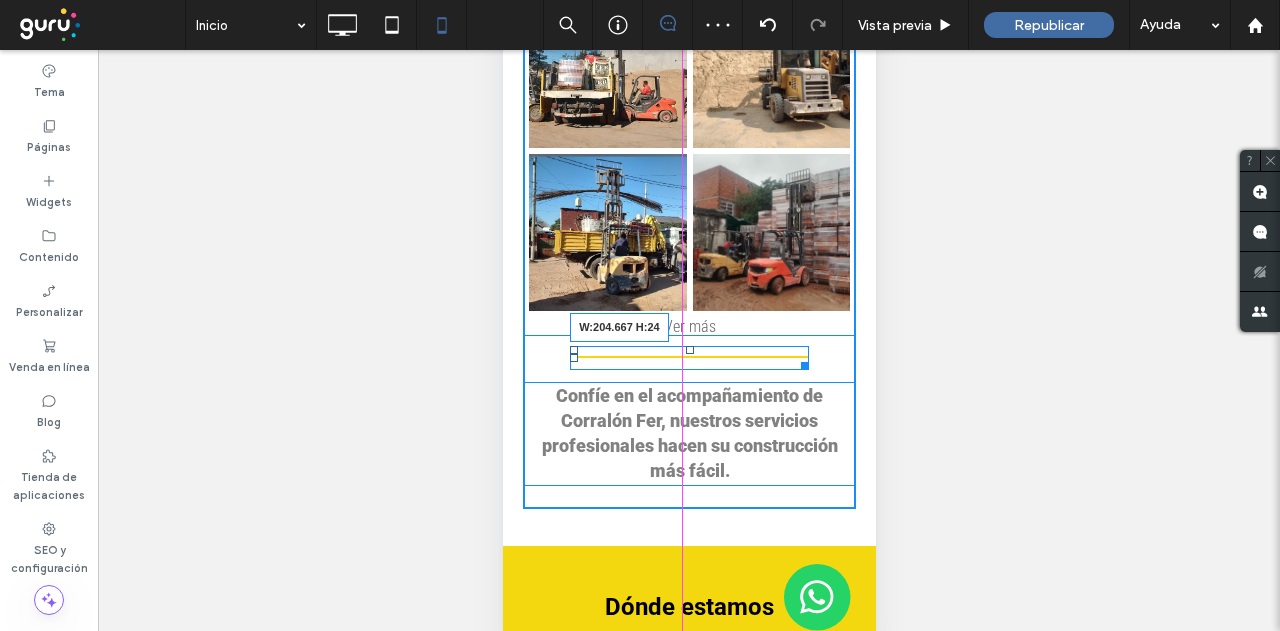drag, startPoint x: 795, startPoint y: 367, endPoint x: 1262, endPoint y: 201, distance: 495.62585 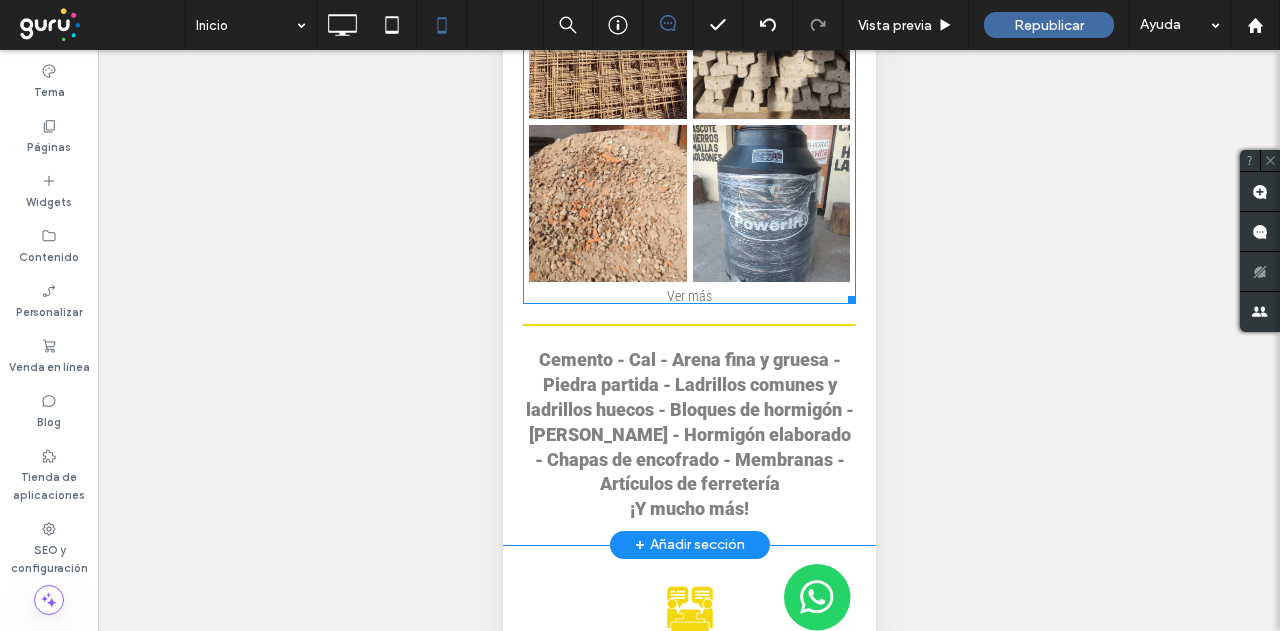 scroll, scrollTop: 2853, scrollLeft: 0, axis: vertical 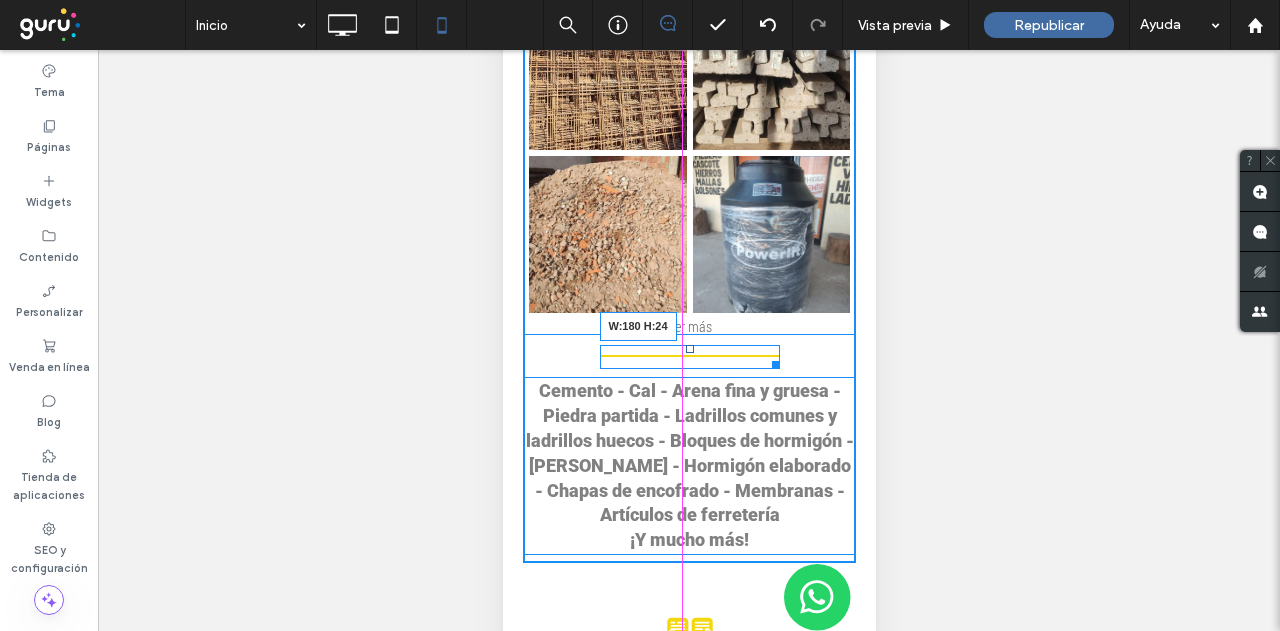 drag, startPoint x: 835, startPoint y: 354, endPoint x: 766, endPoint y: 355, distance: 69.00725 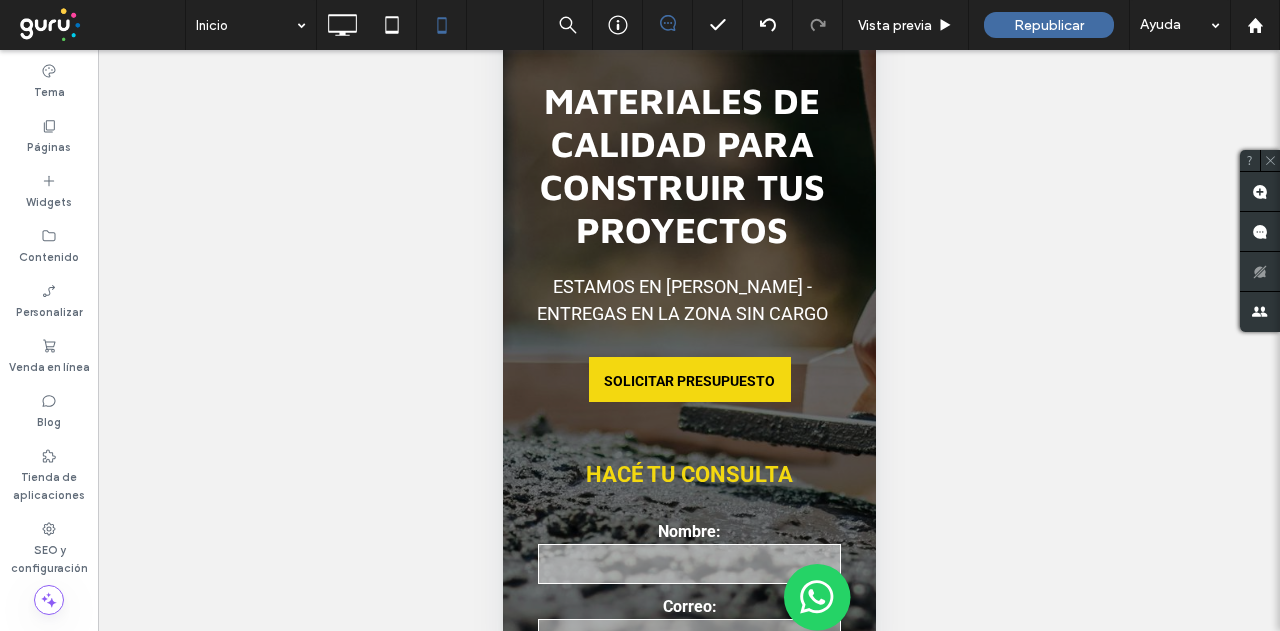 scroll, scrollTop: 0, scrollLeft: 0, axis: both 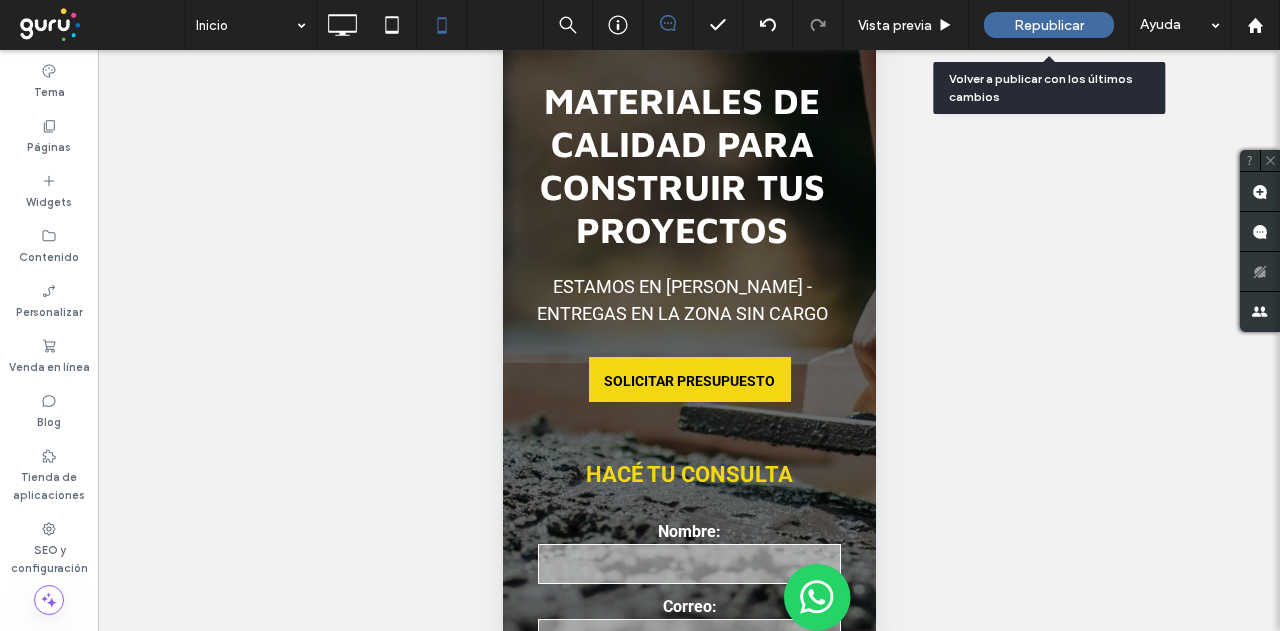 click on "Republicar" at bounding box center (1049, 25) 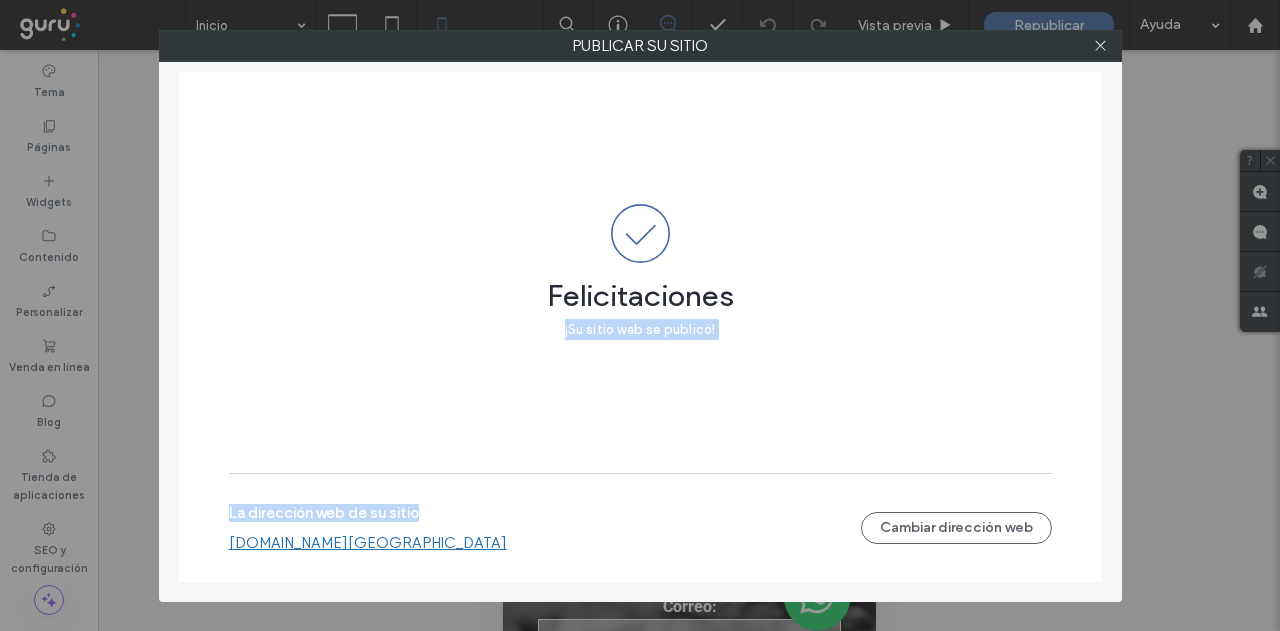 click on "Publicar su sitio Felicitaciones ¡Su sitio web se publicó! La dirección web de su sitio [DOMAIN_NAME][GEOGRAPHIC_DATA] Cambiar dirección web" at bounding box center (640, 315) 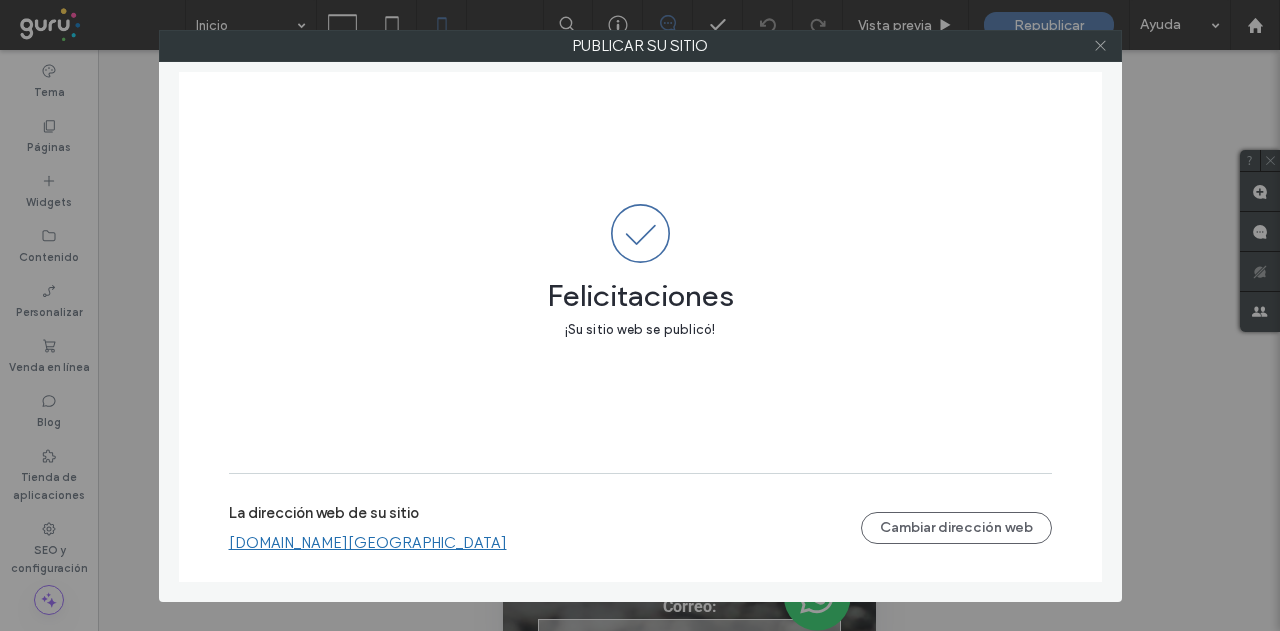 click 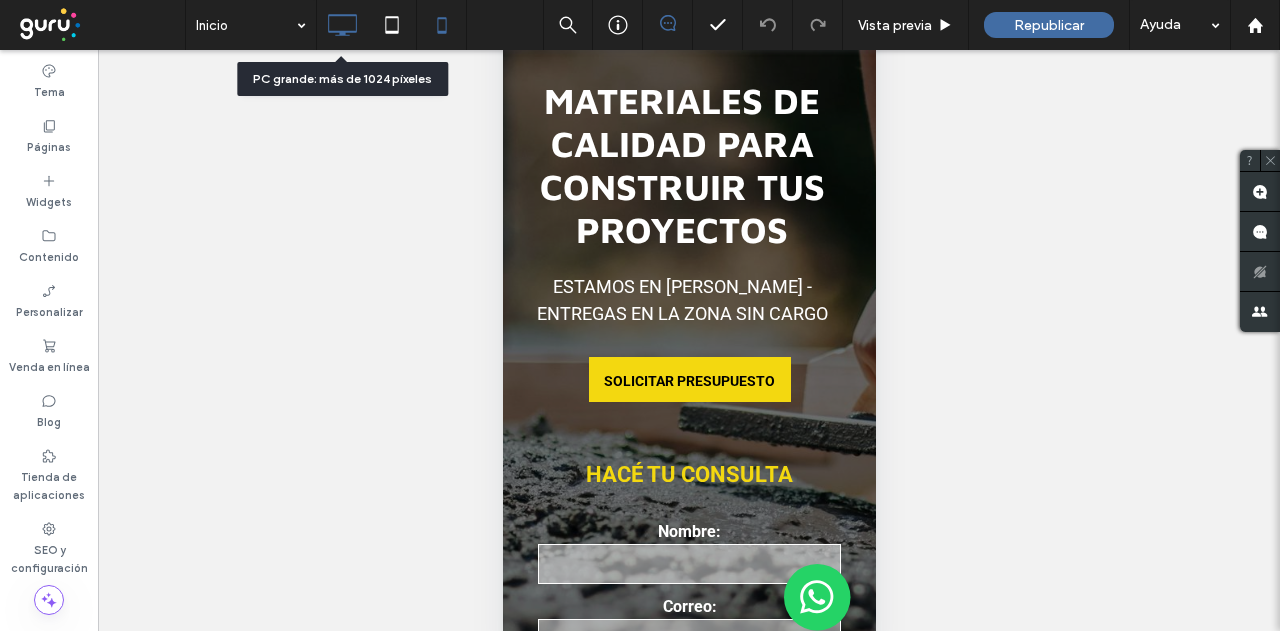 click 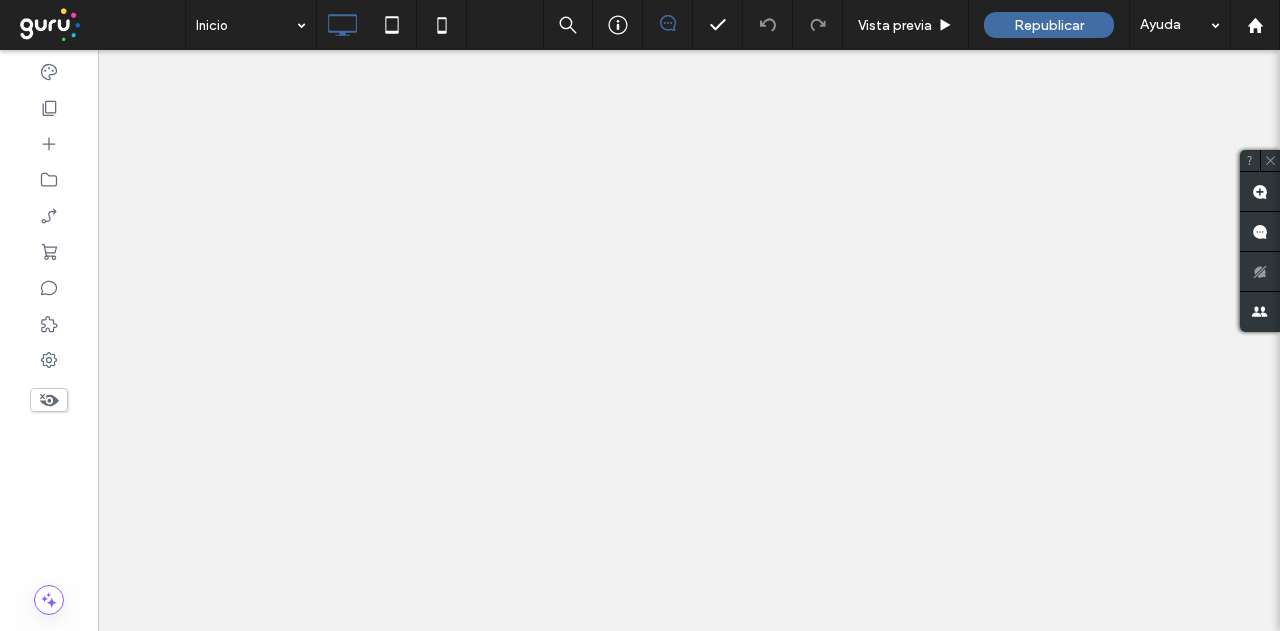 scroll, scrollTop: 0, scrollLeft: 0, axis: both 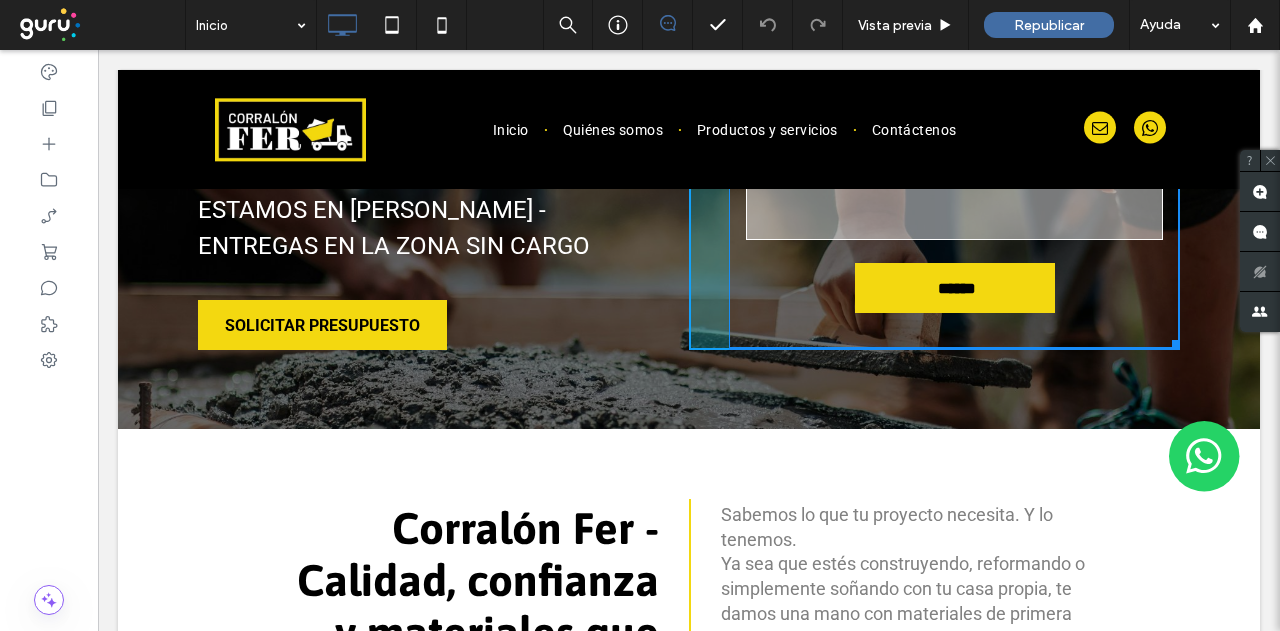 drag, startPoint x: 1164, startPoint y: 347, endPoint x: 1264, endPoint y: 401, distance: 113.64858 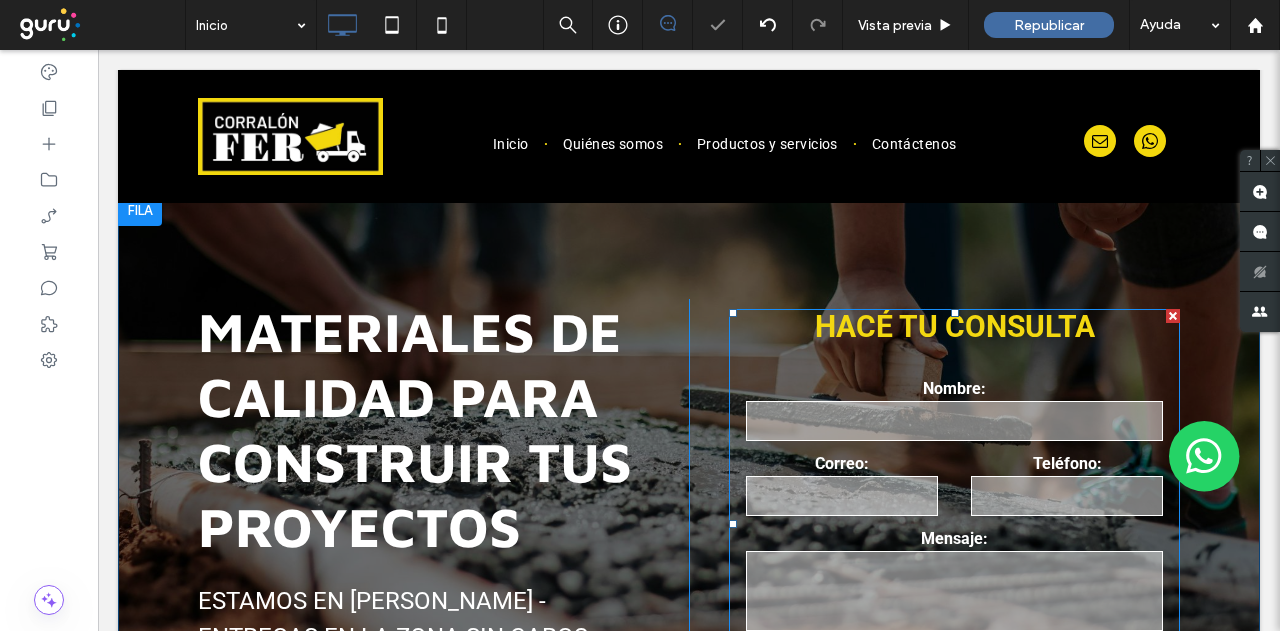 scroll, scrollTop: 0, scrollLeft: 0, axis: both 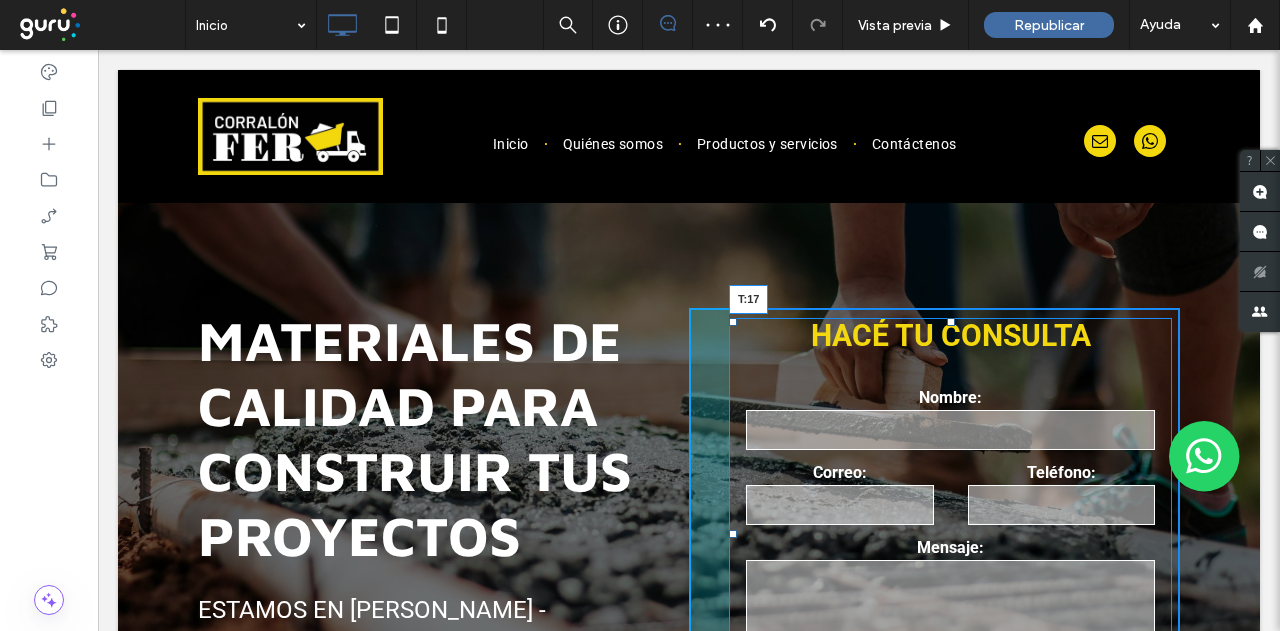 drag, startPoint x: 944, startPoint y: 319, endPoint x: 1042, endPoint y: 386, distance: 118.71394 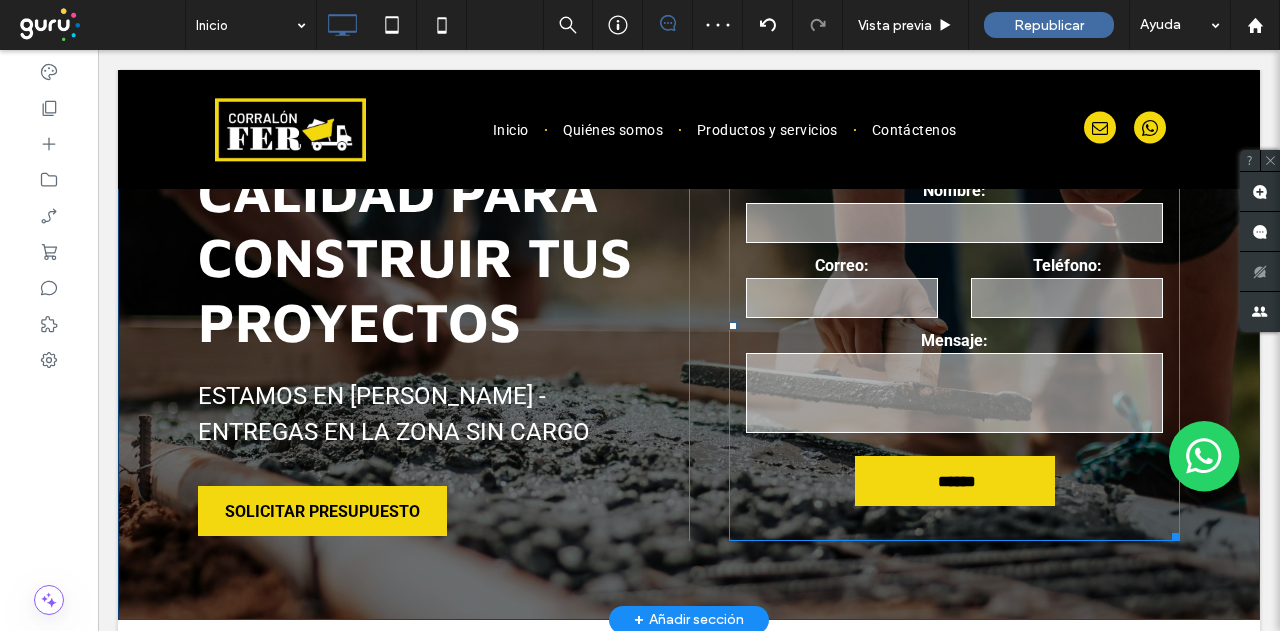 scroll, scrollTop: 286, scrollLeft: 0, axis: vertical 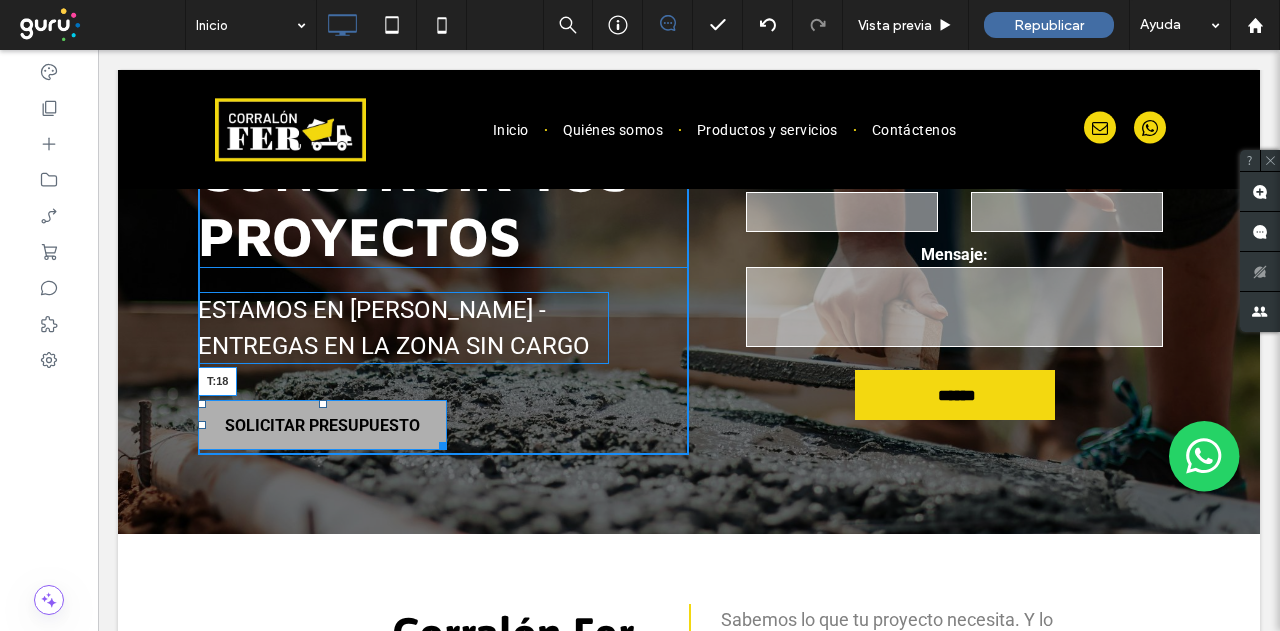 drag, startPoint x: 321, startPoint y: 402, endPoint x: 450, endPoint y: 441, distance: 134.76646 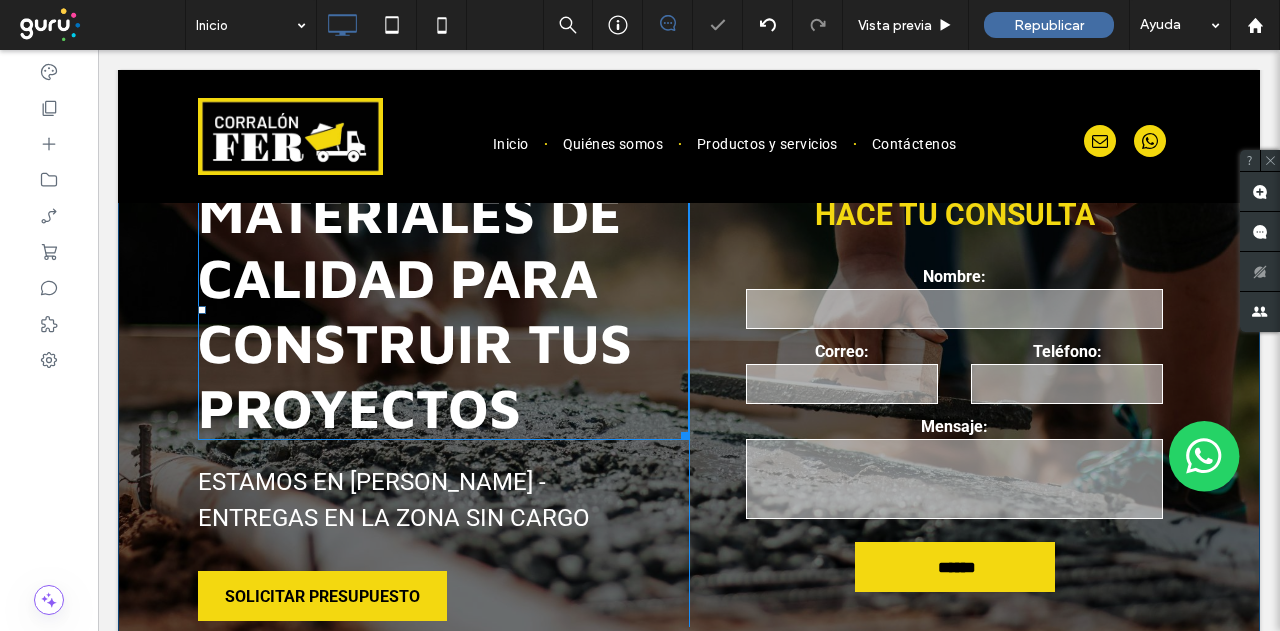 scroll, scrollTop: 86, scrollLeft: 0, axis: vertical 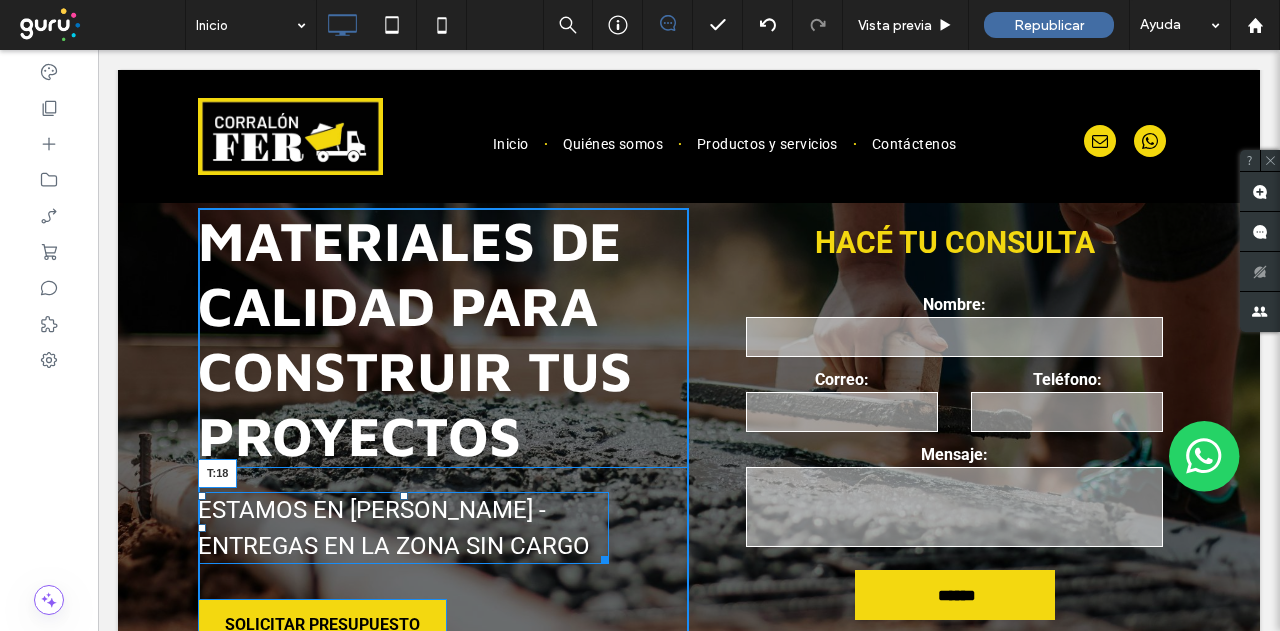 click at bounding box center [404, 496] 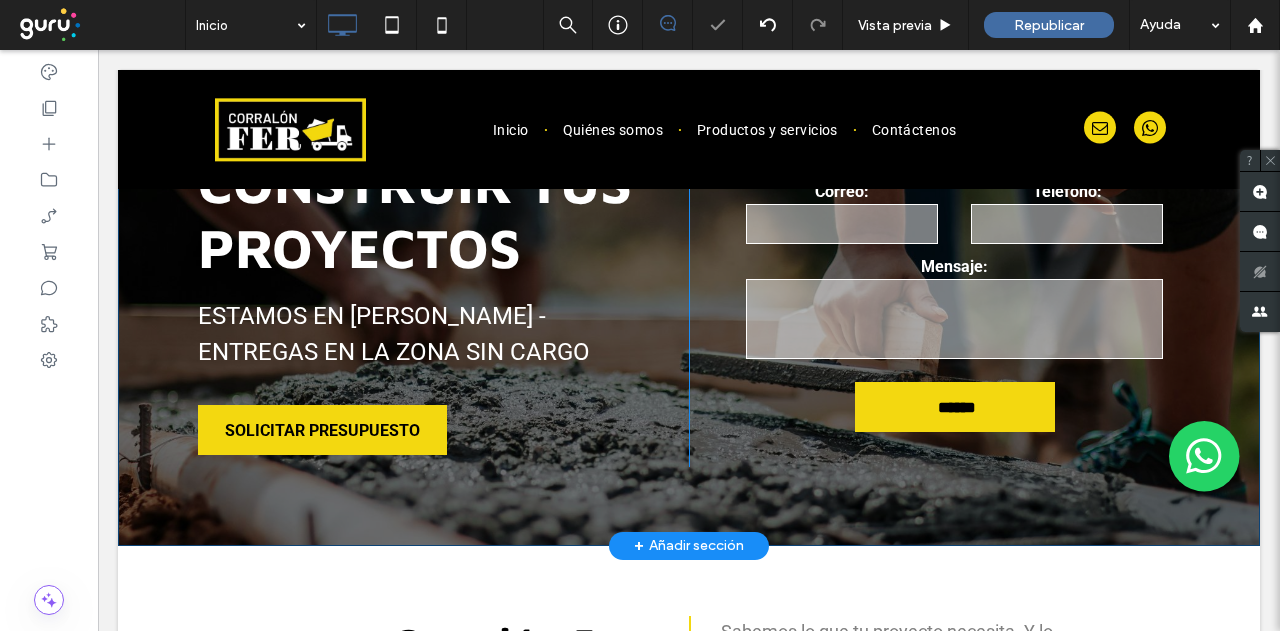 scroll, scrollTop: 286, scrollLeft: 0, axis: vertical 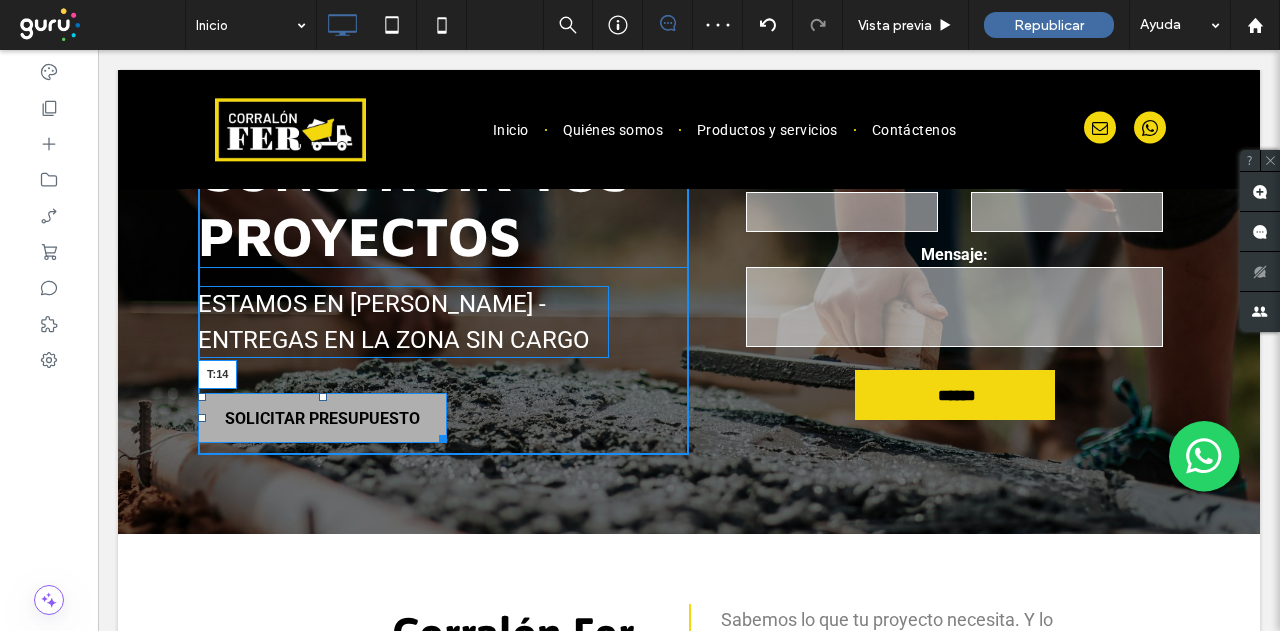 click on "Materiales de calidad para construir tus proyectos
ESTAMOS EN [PERSON_NAME] - ENTREGAS EN LA ZONA SIN CARGO
SOLICITAR PRESUPUESTO
T:14
Click To Paste" at bounding box center [443, 231] 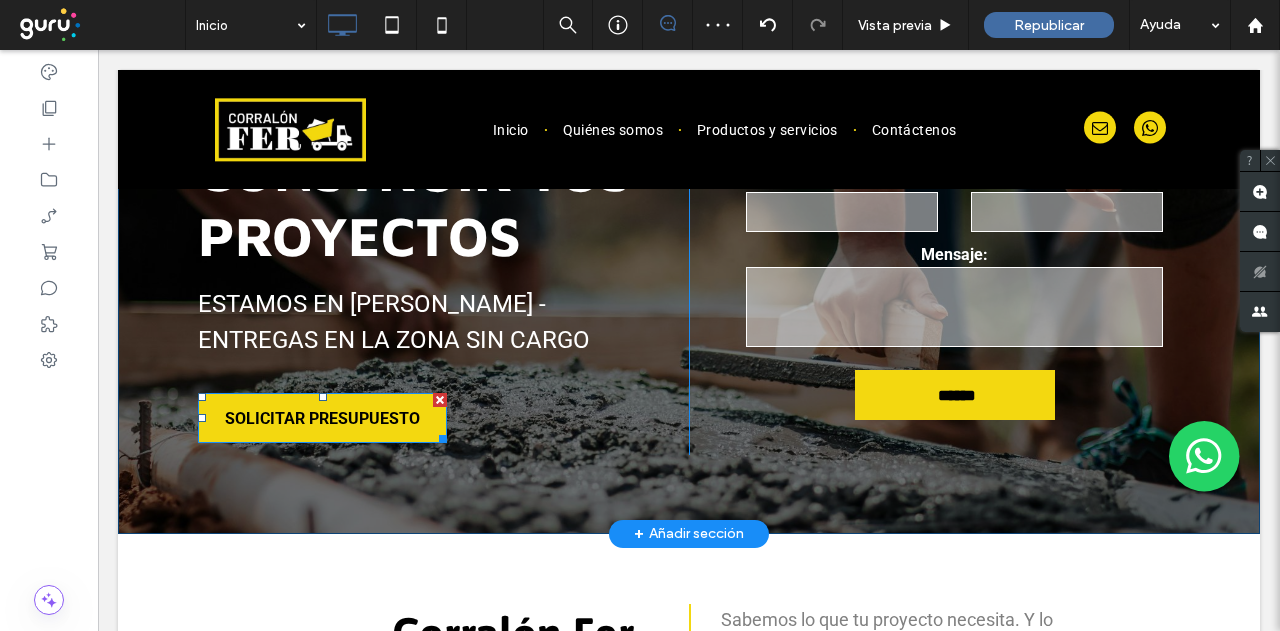 click on "Materiales de calidad para construir tus proyectos
ESTAMOS EN [PERSON_NAME] - ENTREGAS EN LA ZONA SIN CARGO
SOLICITAR PRESUPUESTO
Click To Paste" at bounding box center (443, 231) 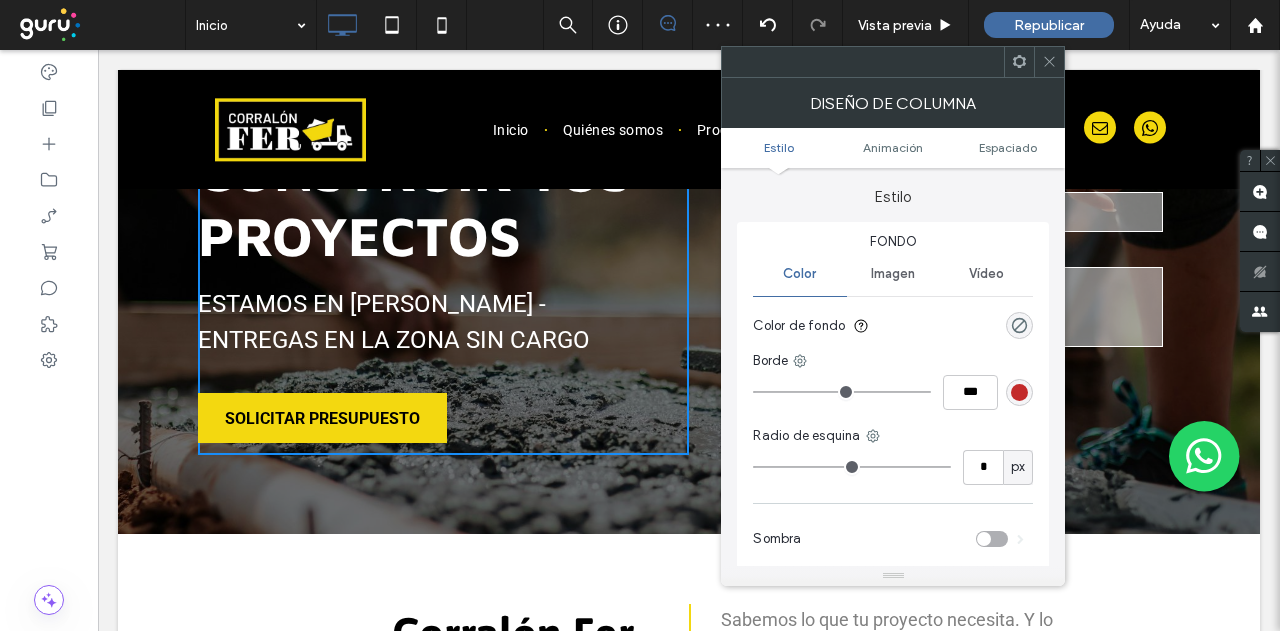 click on "Estilo Animación Espaciado" at bounding box center [893, 148] 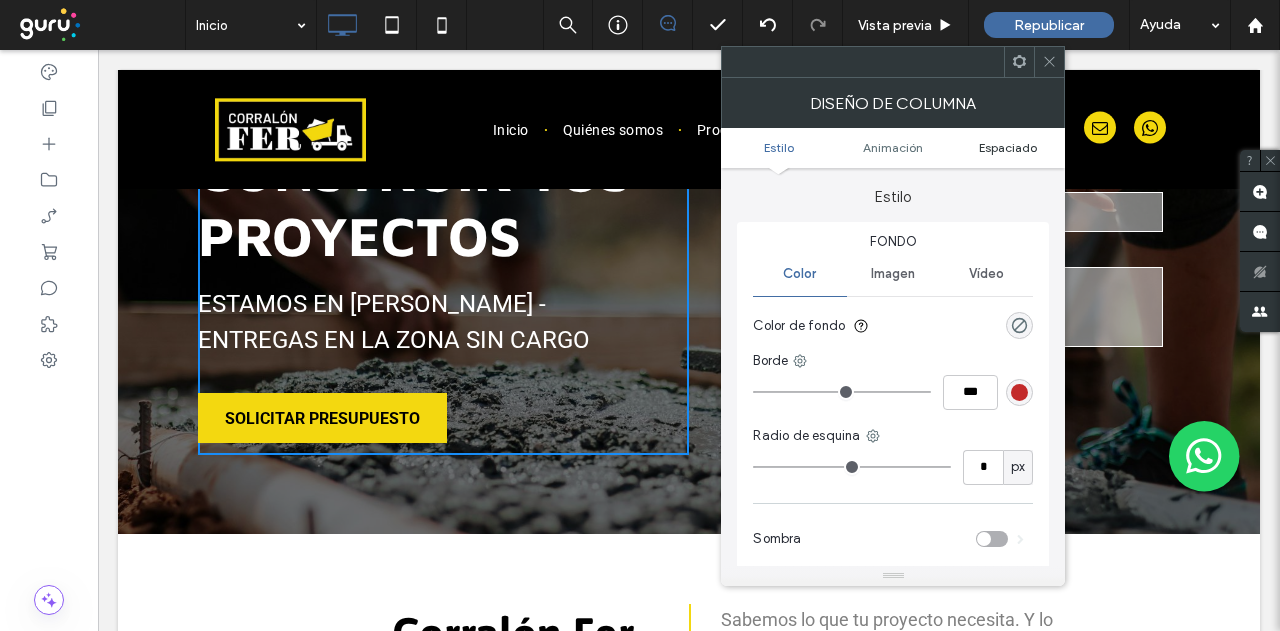 click on "Espaciado" at bounding box center (1008, 147) 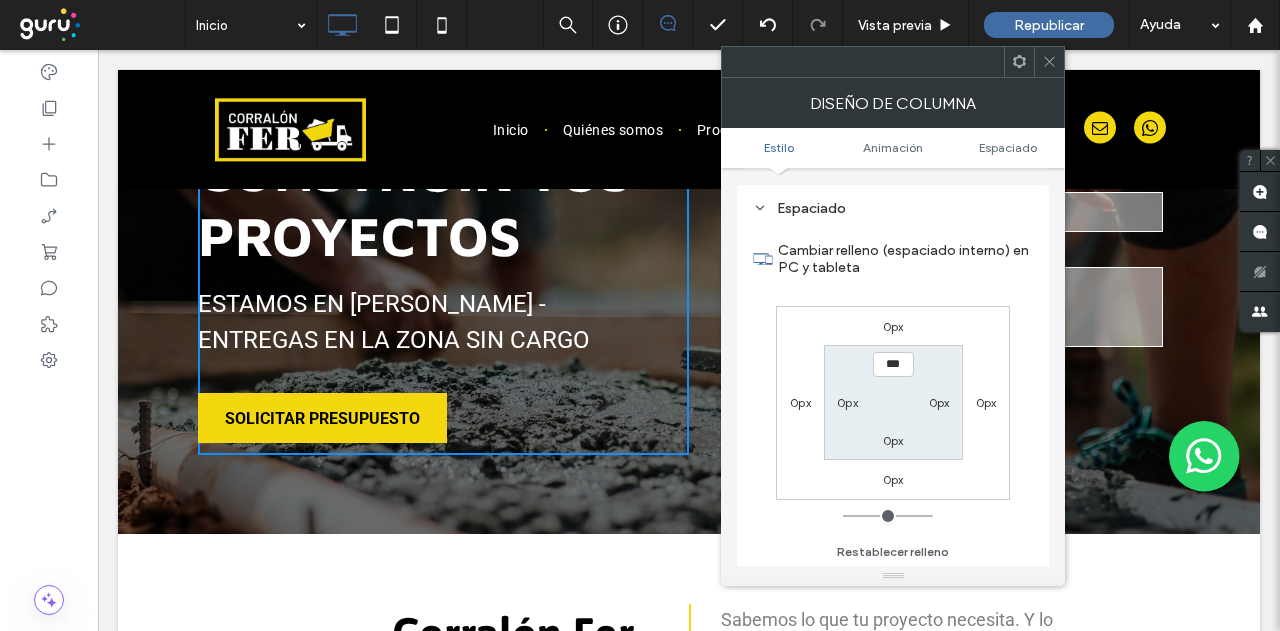 scroll, scrollTop: 469, scrollLeft: 0, axis: vertical 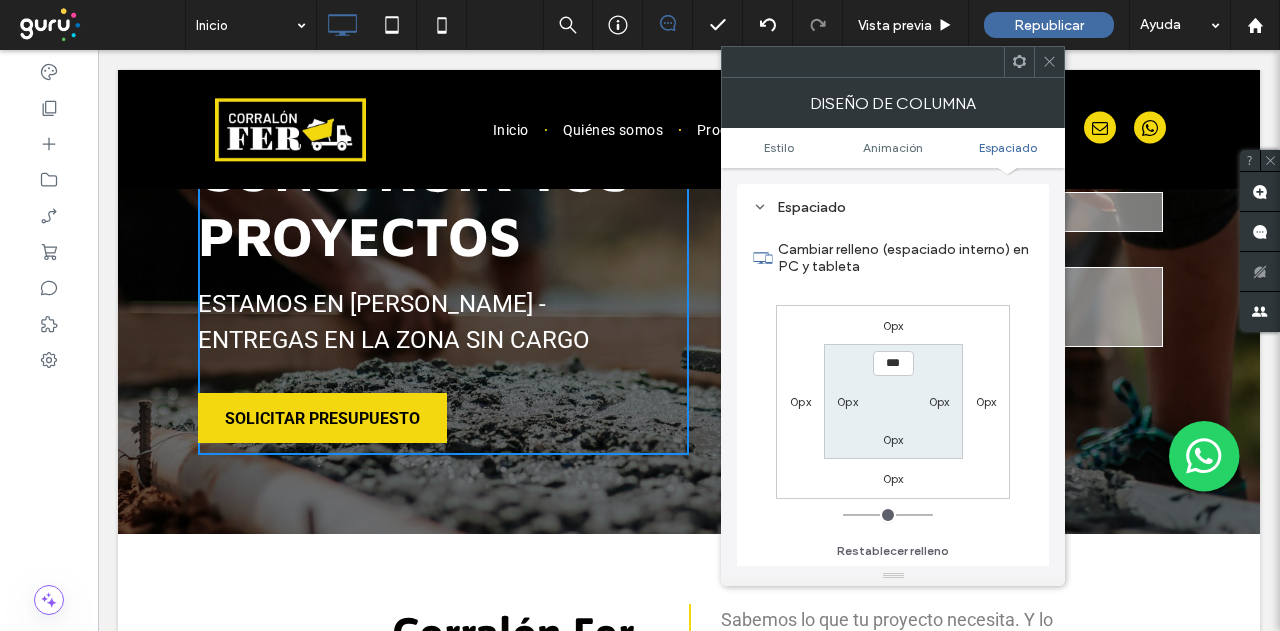 click 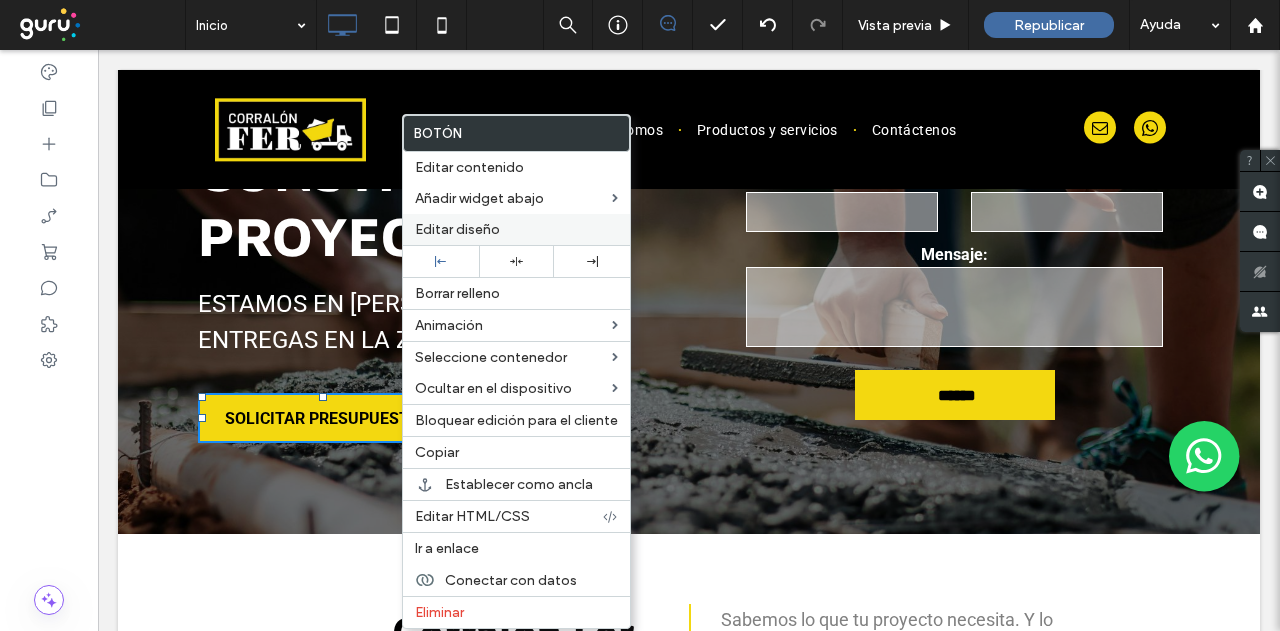 click on "Editar diseño" at bounding box center (457, 229) 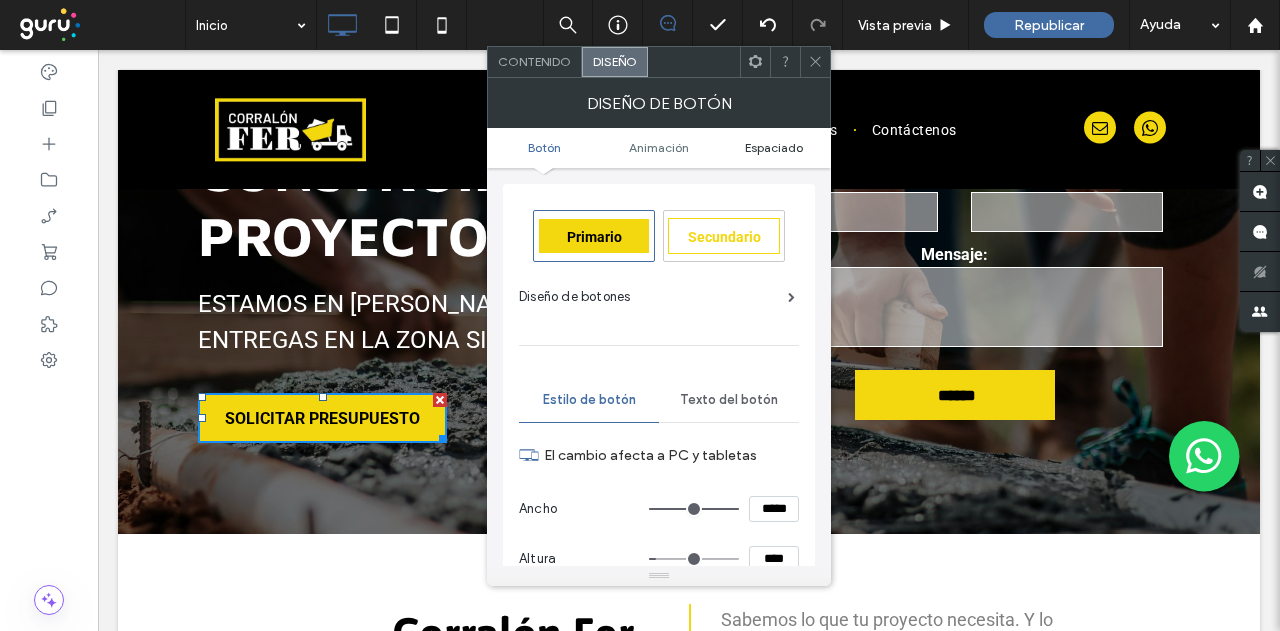 click on "Espaciado" at bounding box center [774, 147] 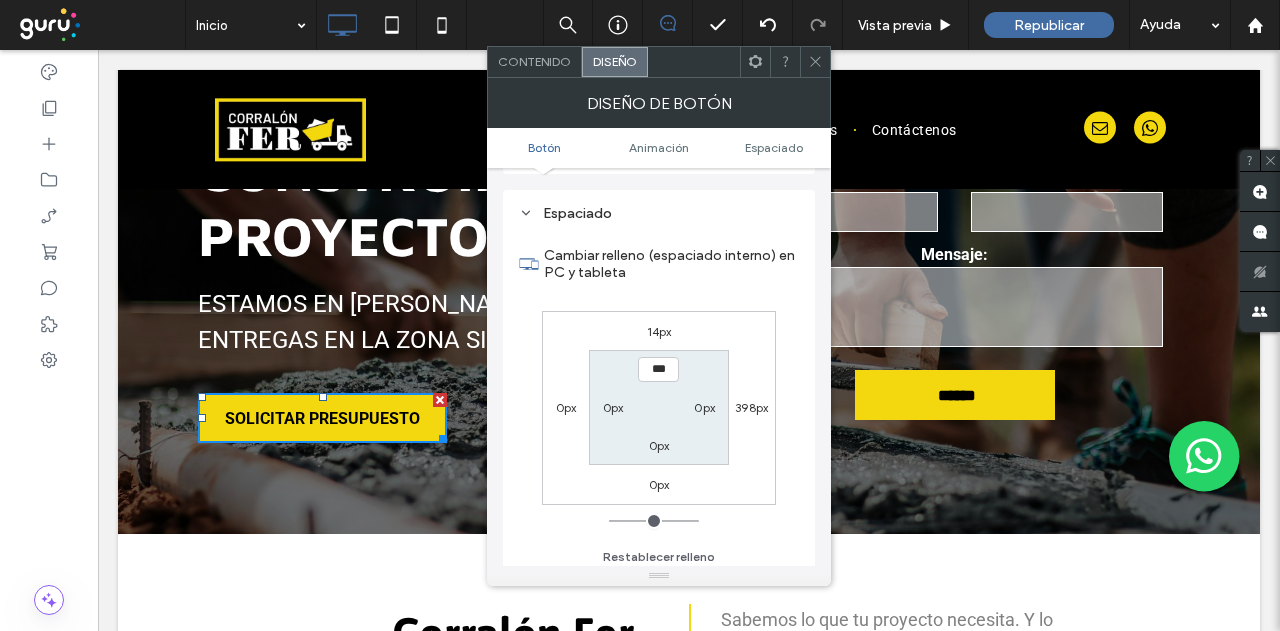 scroll, scrollTop: 935, scrollLeft: 0, axis: vertical 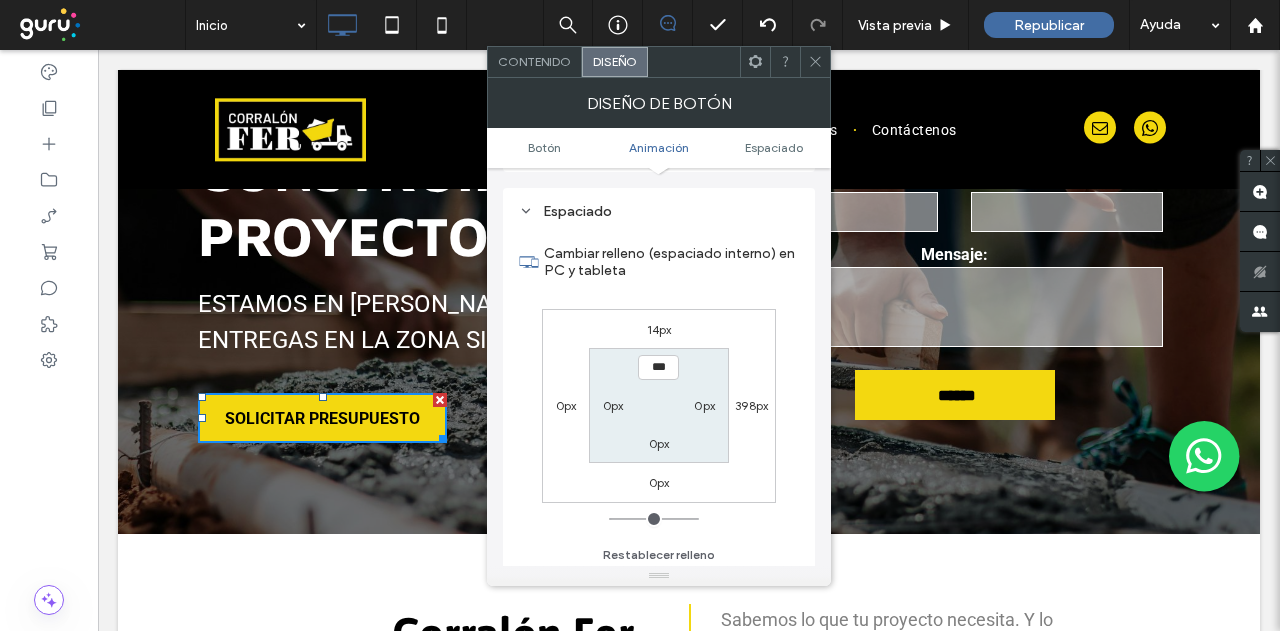 click on "14px" at bounding box center (659, 329) 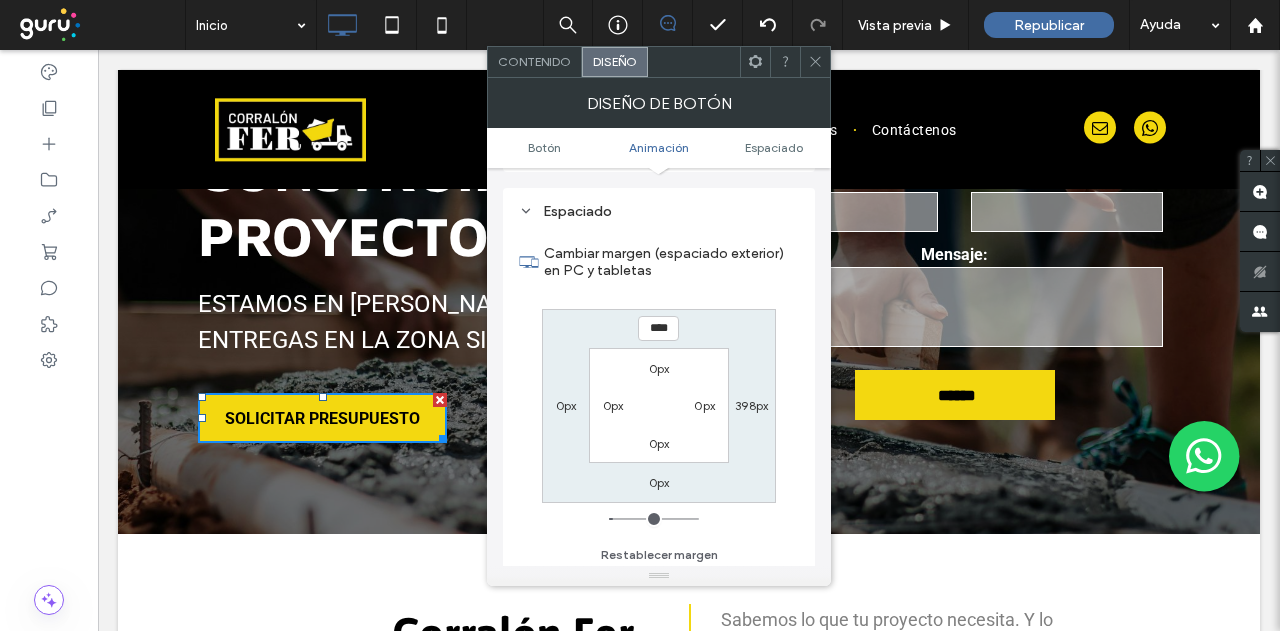 type on "**" 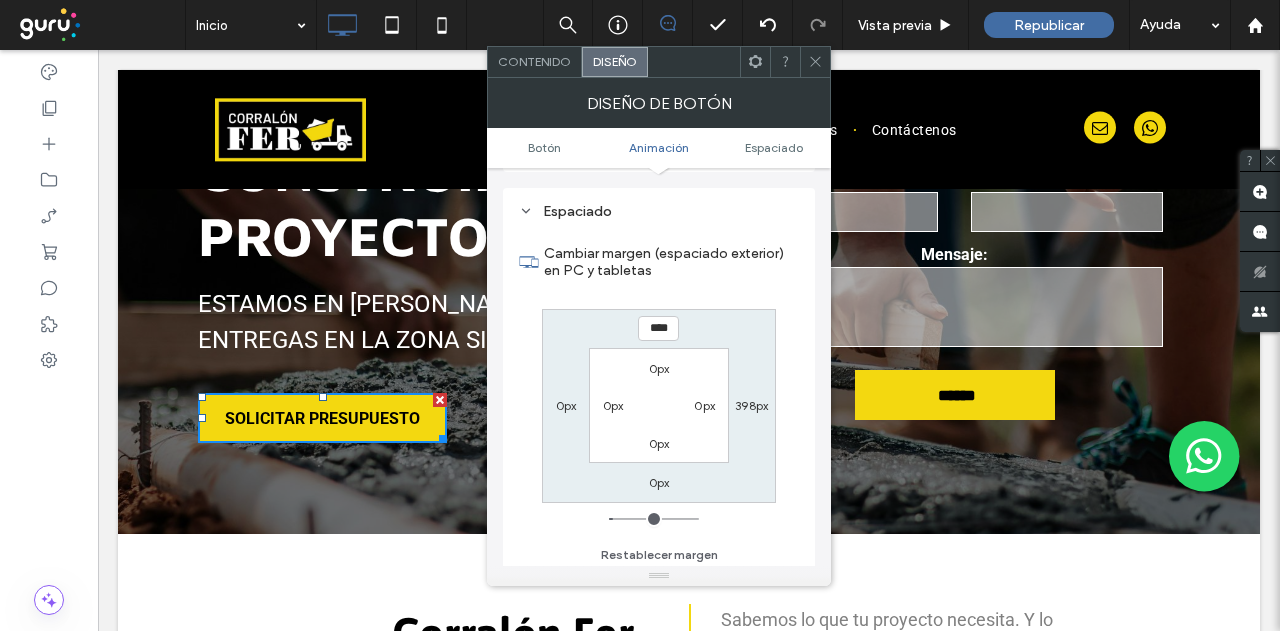 type on "*" 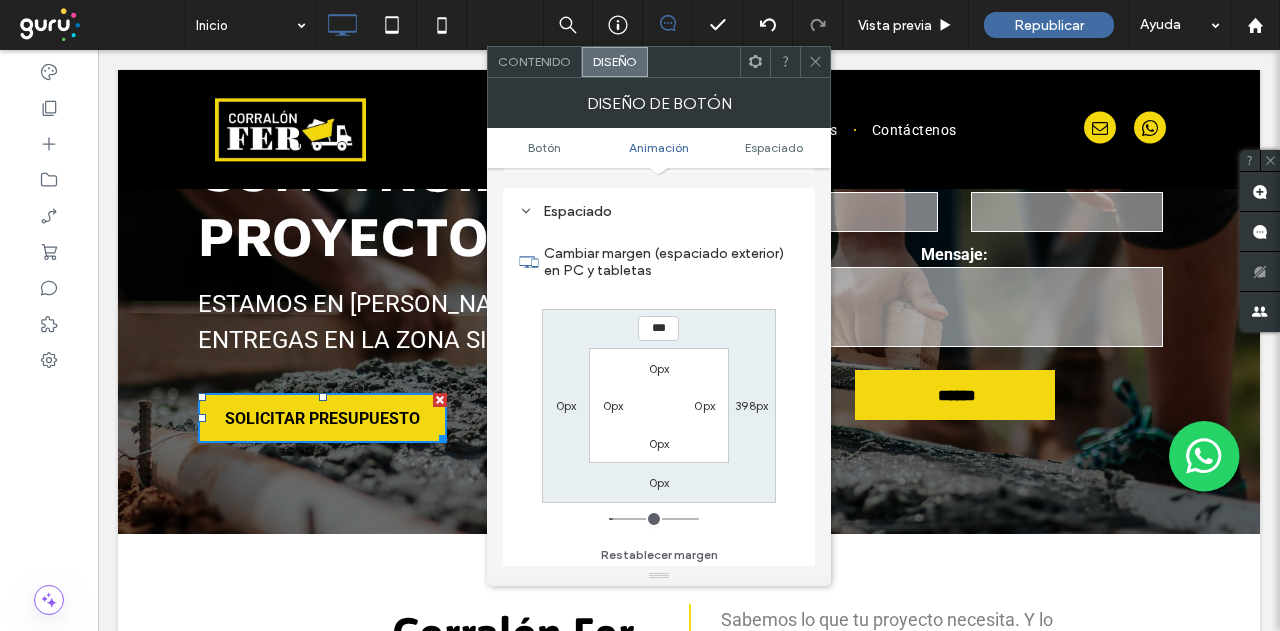 type on "*" 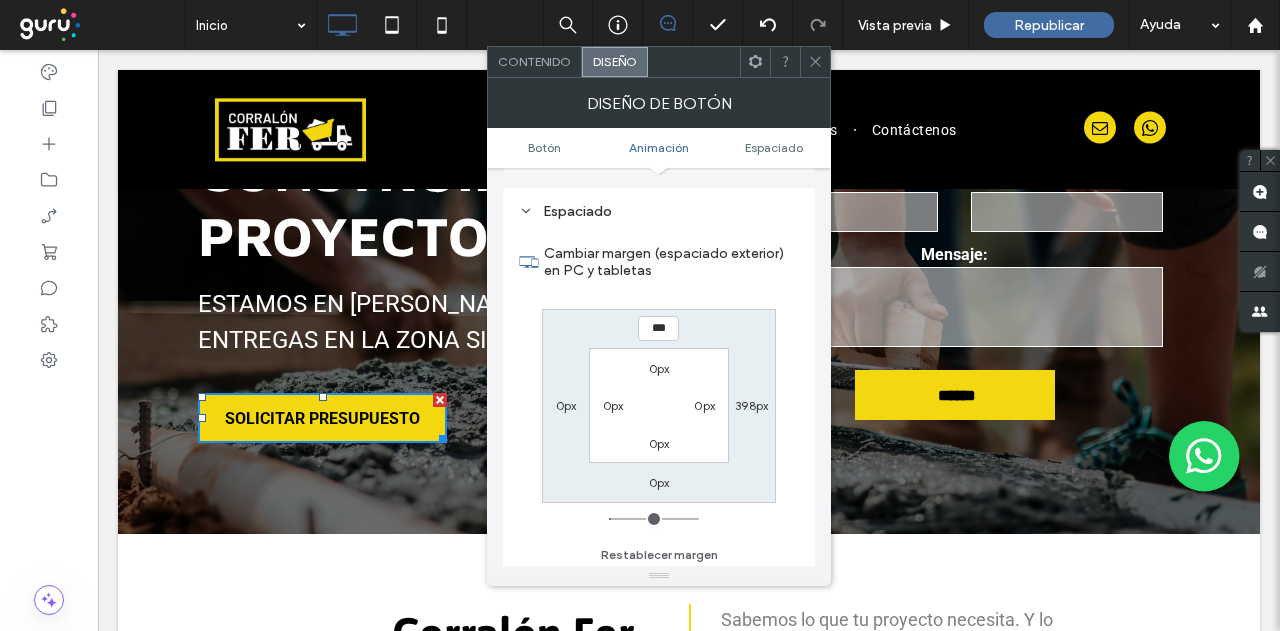 type on "*" 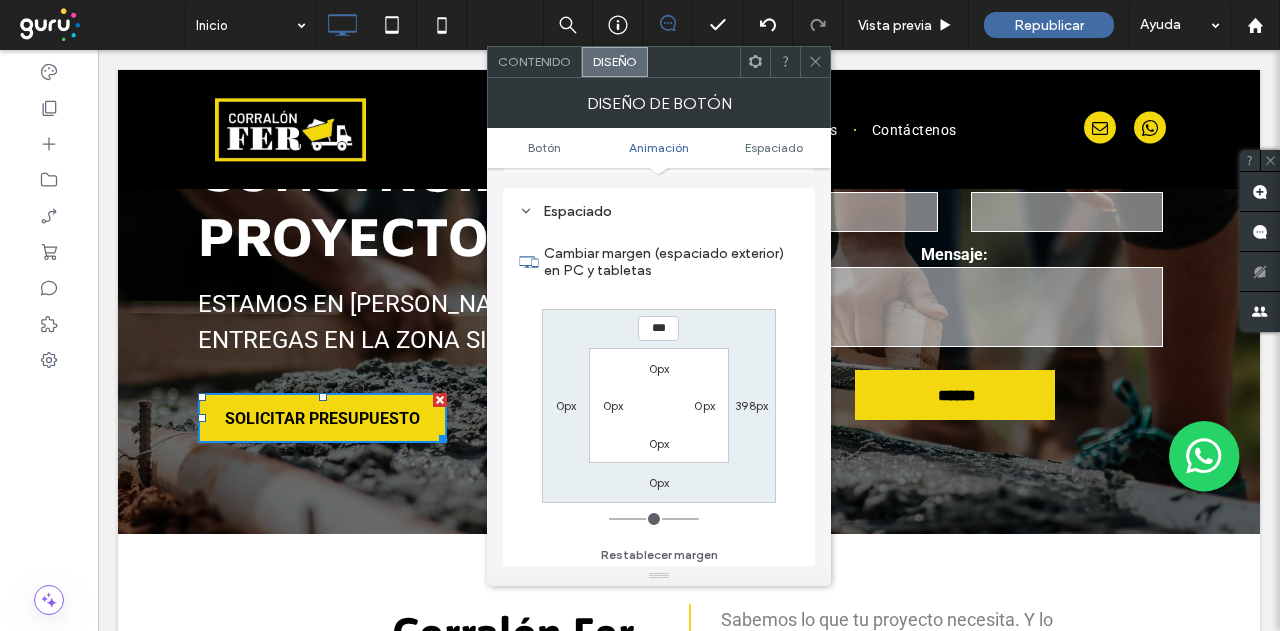 type on "*" 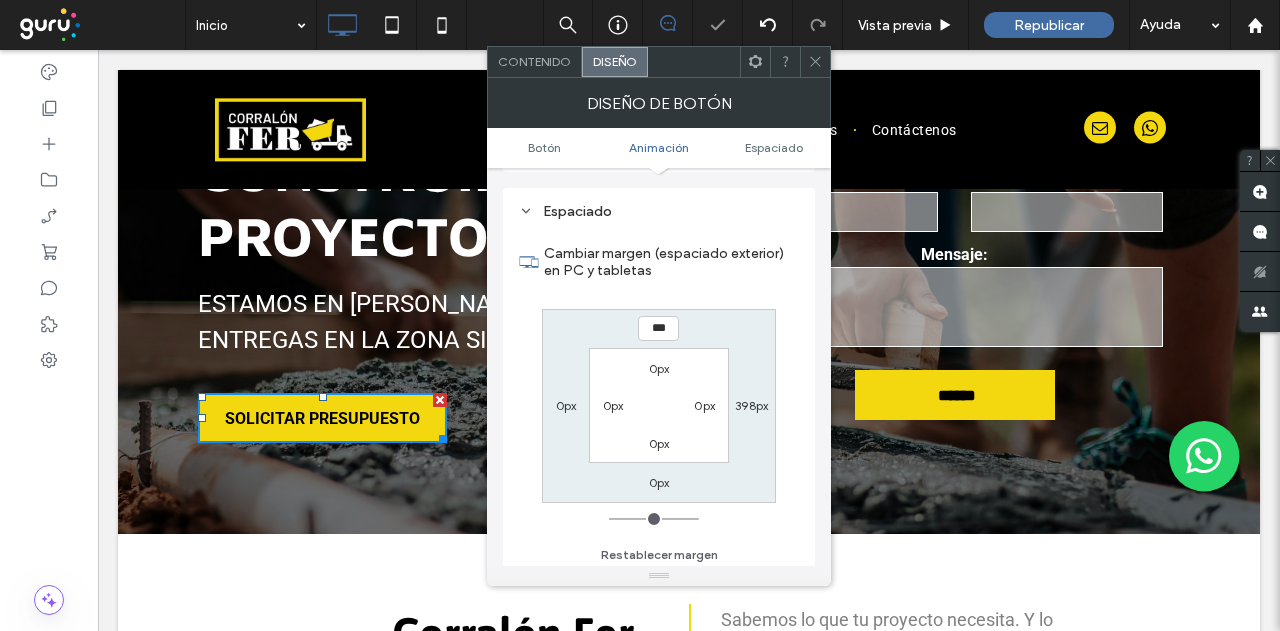 click 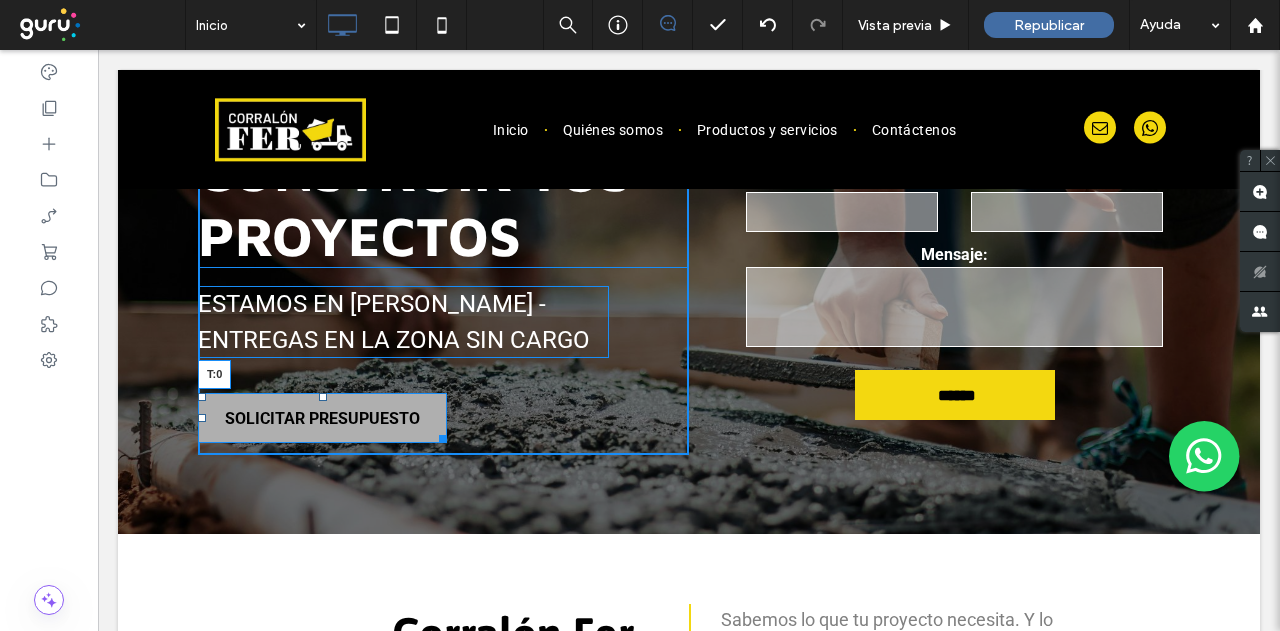 drag, startPoint x: 322, startPoint y: 393, endPoint x: 434, endPoint y: 437, distance: 120.33287 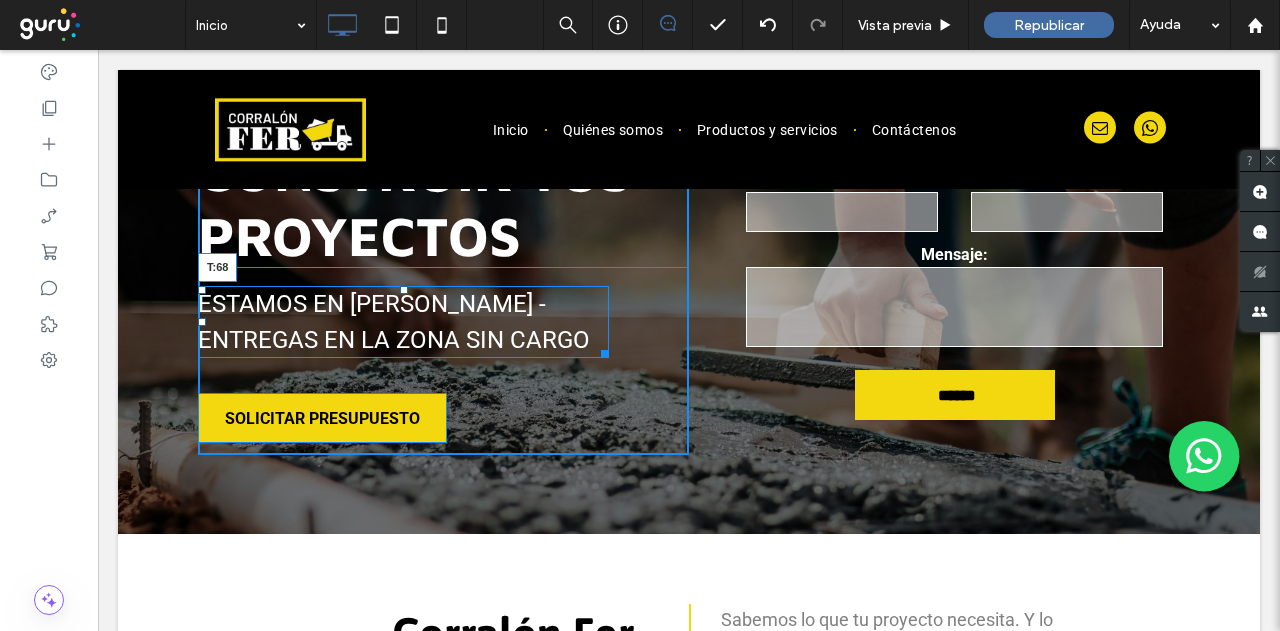 drag, startPoint x: 405, startPoint y: 287, endPoint x: 404, endPoint y: 338, distance: 51.009804 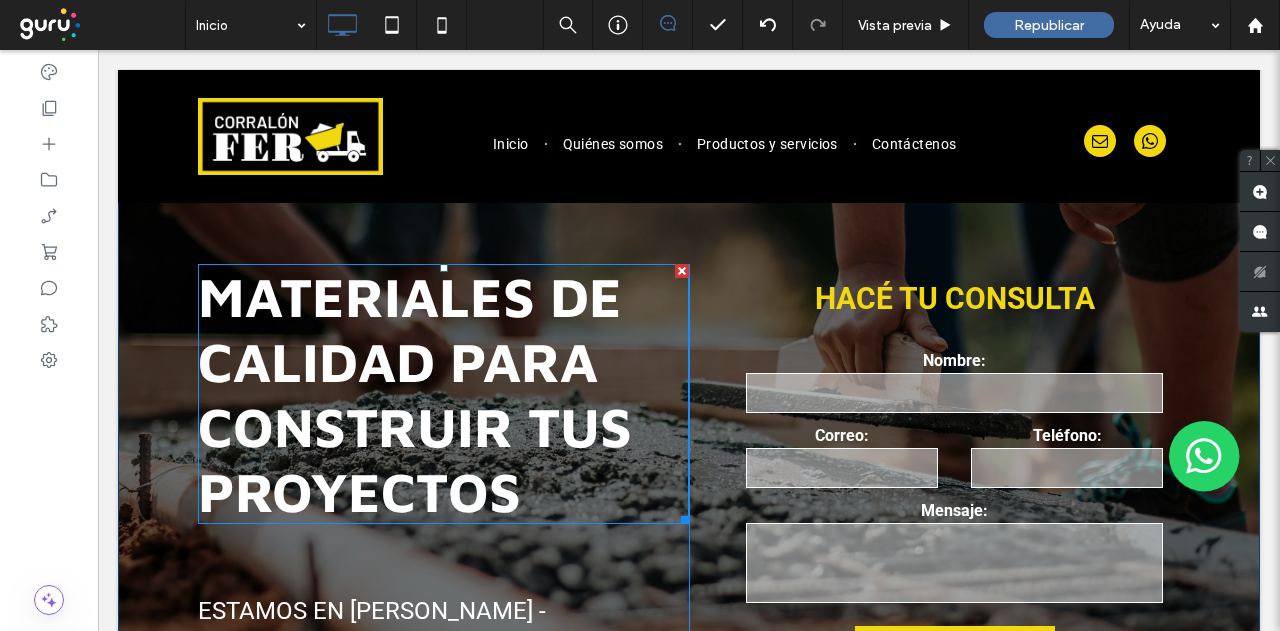 scroll, scrollTop: 0, scrollLeft: 0, axis: both 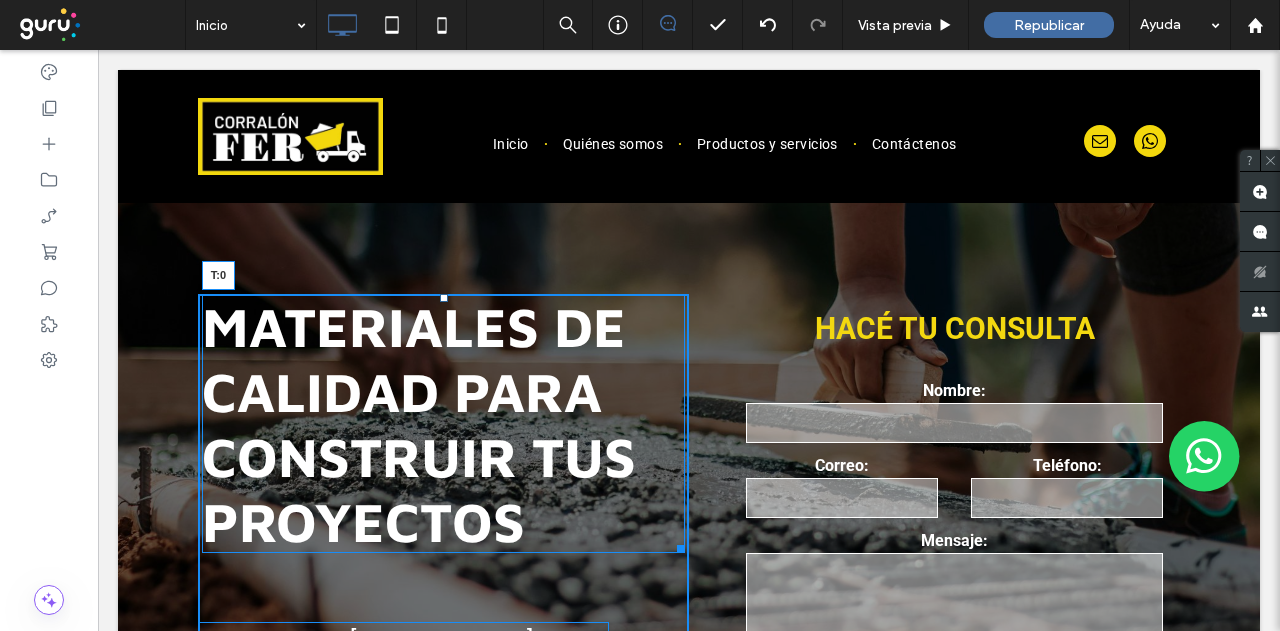 click at bounding box center (444, 298) 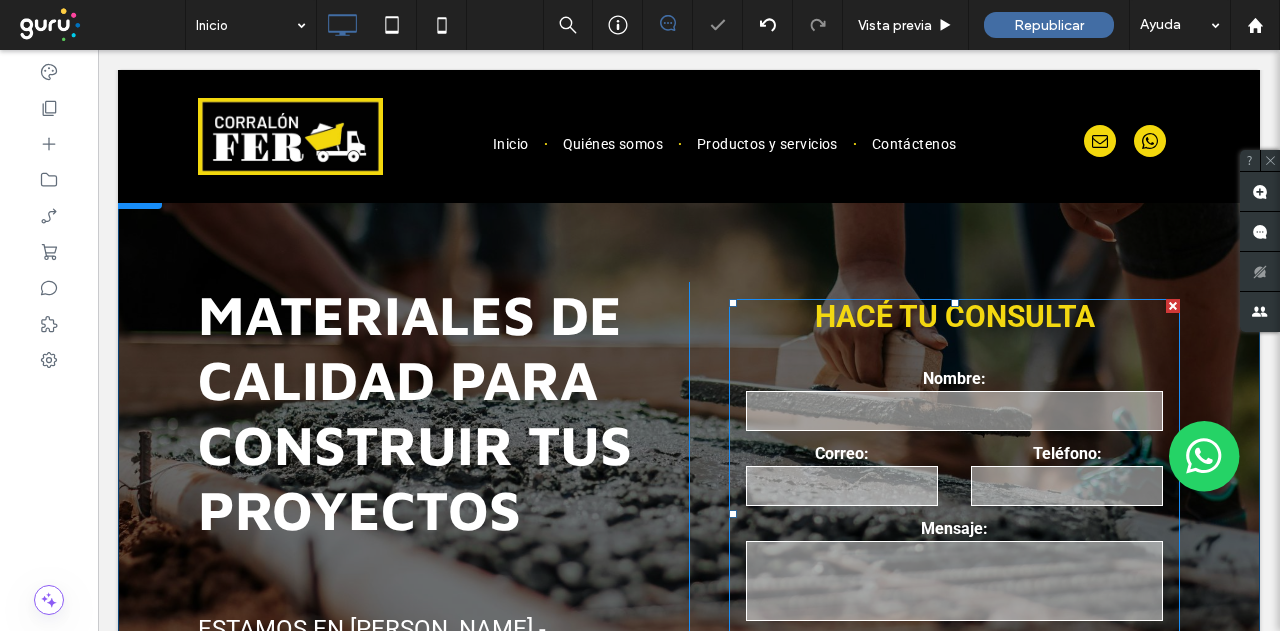 scroll, scrollTop: 0, scrollLeft: 0, axis: both 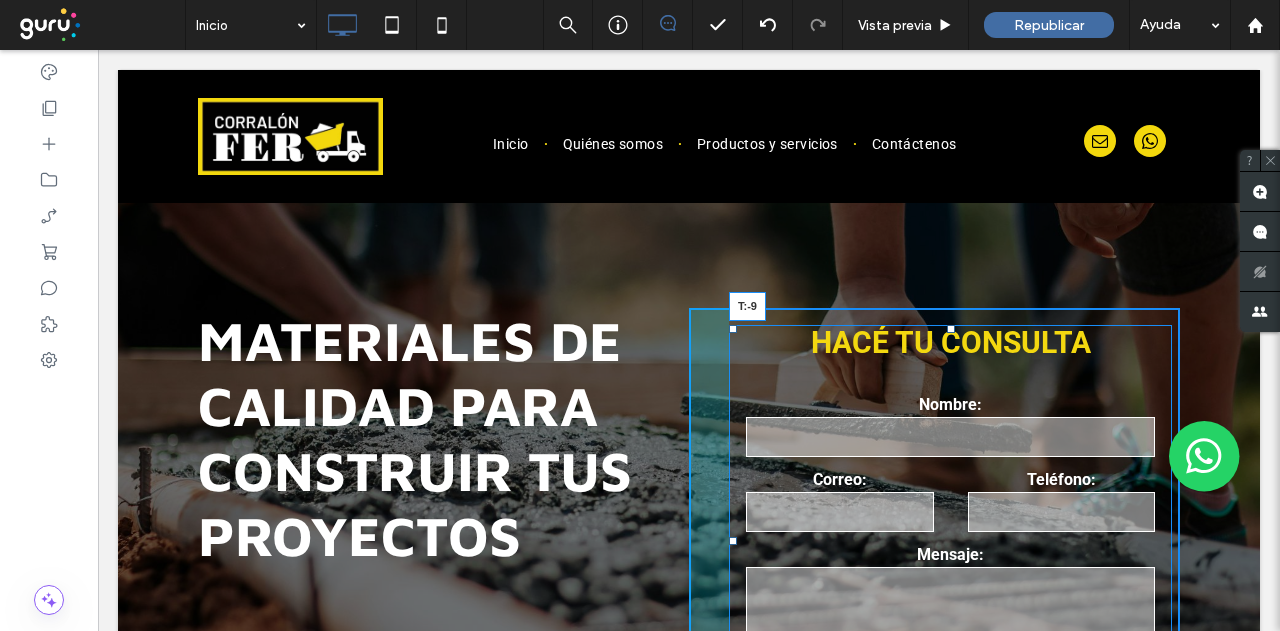 drag, startPoint x: 943, startPoint y: 329, endPoint x: 1030, endPoint y: 397, distance: 110.42192 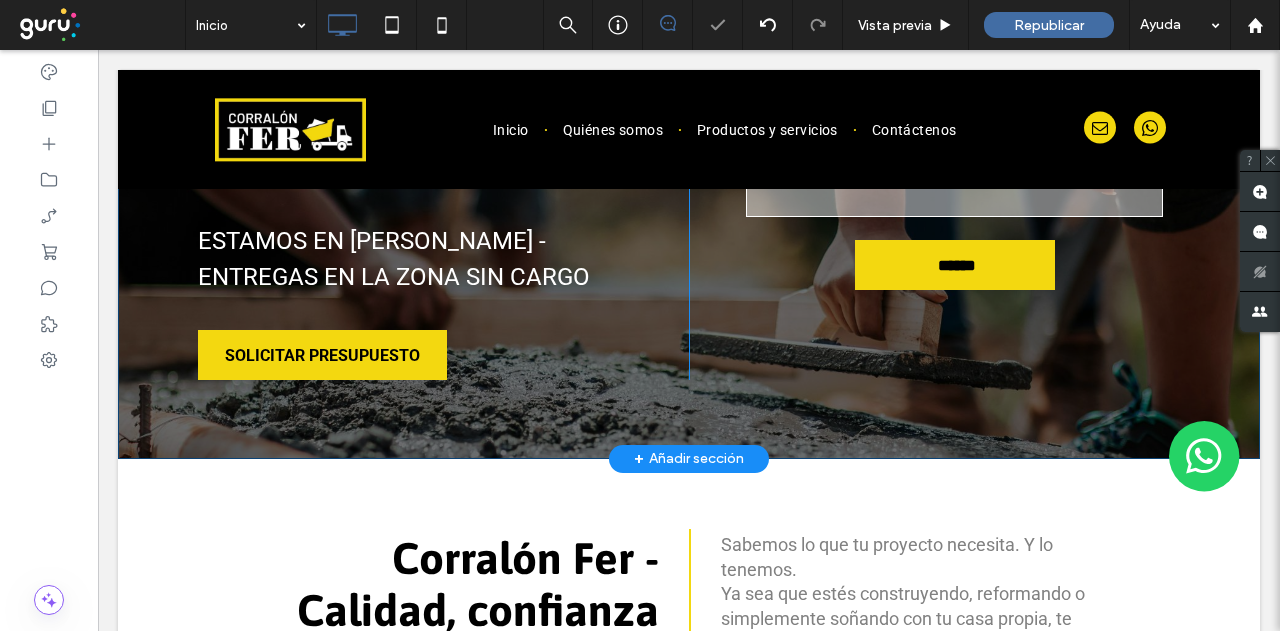 scroll, scrollTop: 386, scrollLeft: 0, axis: vertical 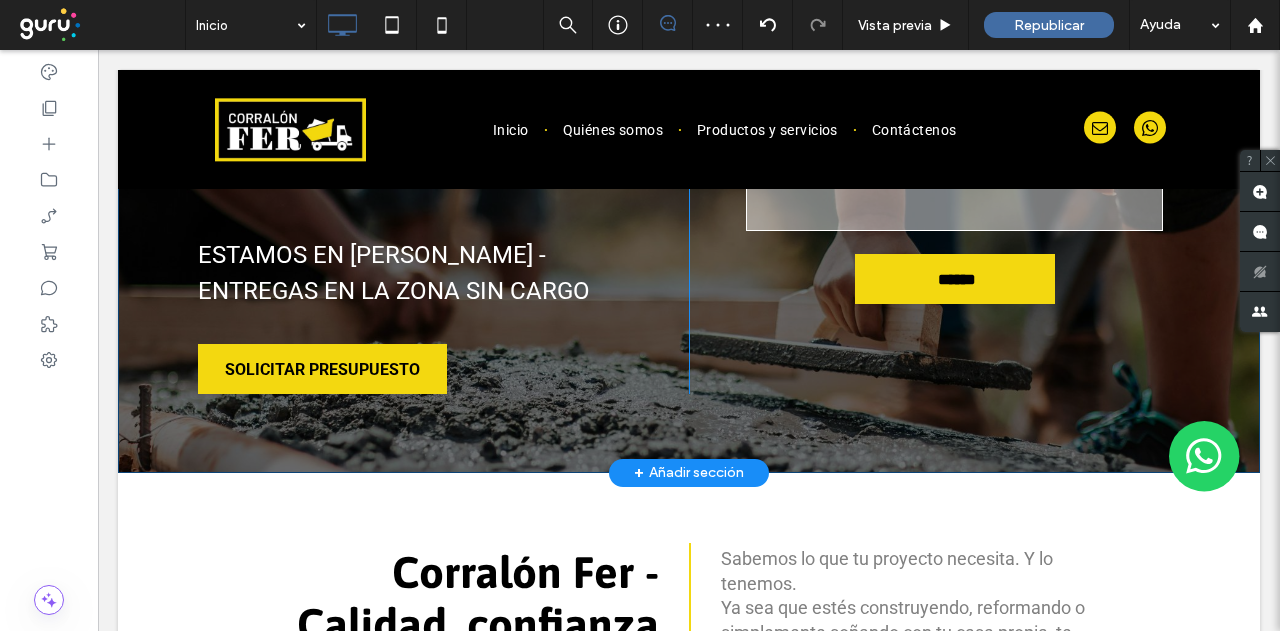 click on "HACÉ TU CONSULTA
Nombre:
[GEOGRAPHIC_DATA]:
Teléfono:
Mensaje:
******
Gracias por contactarnos. Le responderemos tan pronto como sea posible.
Se ha producido un error al enviar su mensaje. Inténtelo de nuevo más tarde.
Click To Paste" at bounding box center (934, 151) 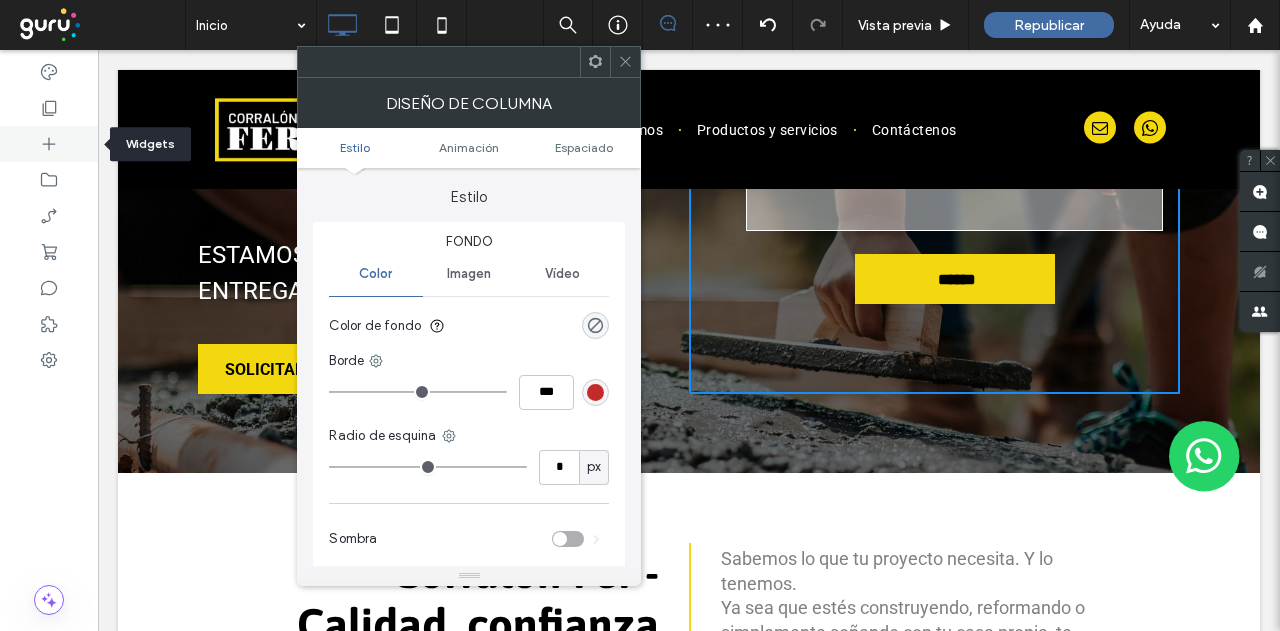 click 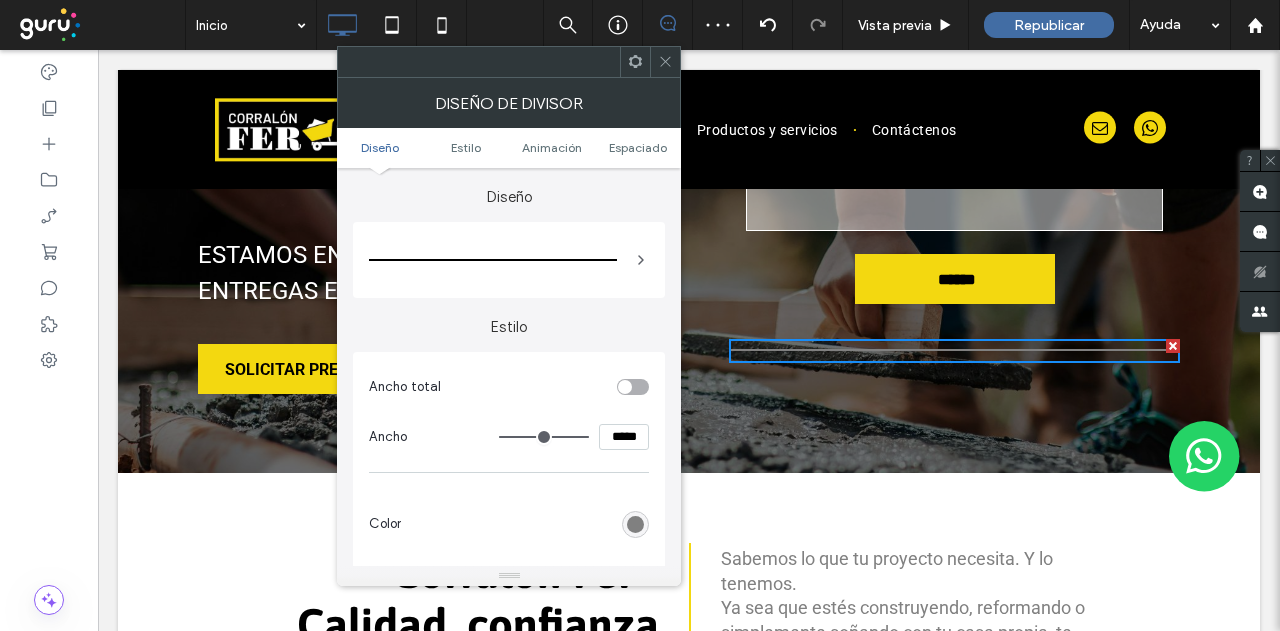 click 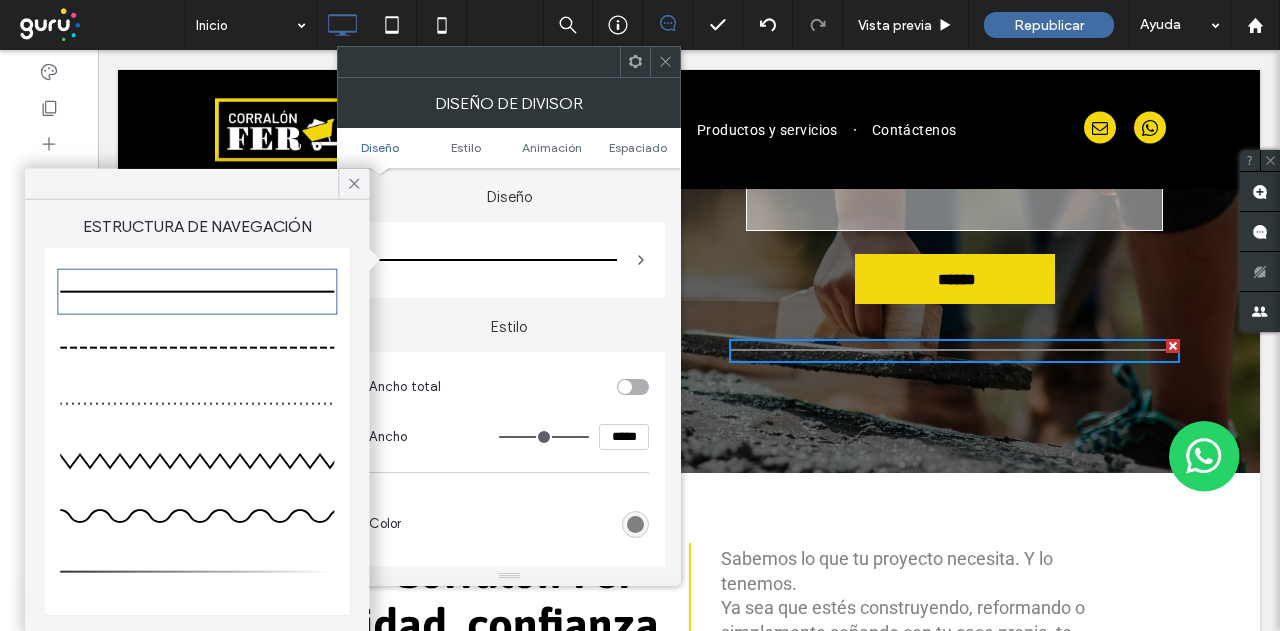 click at bounding box center (635, 524) 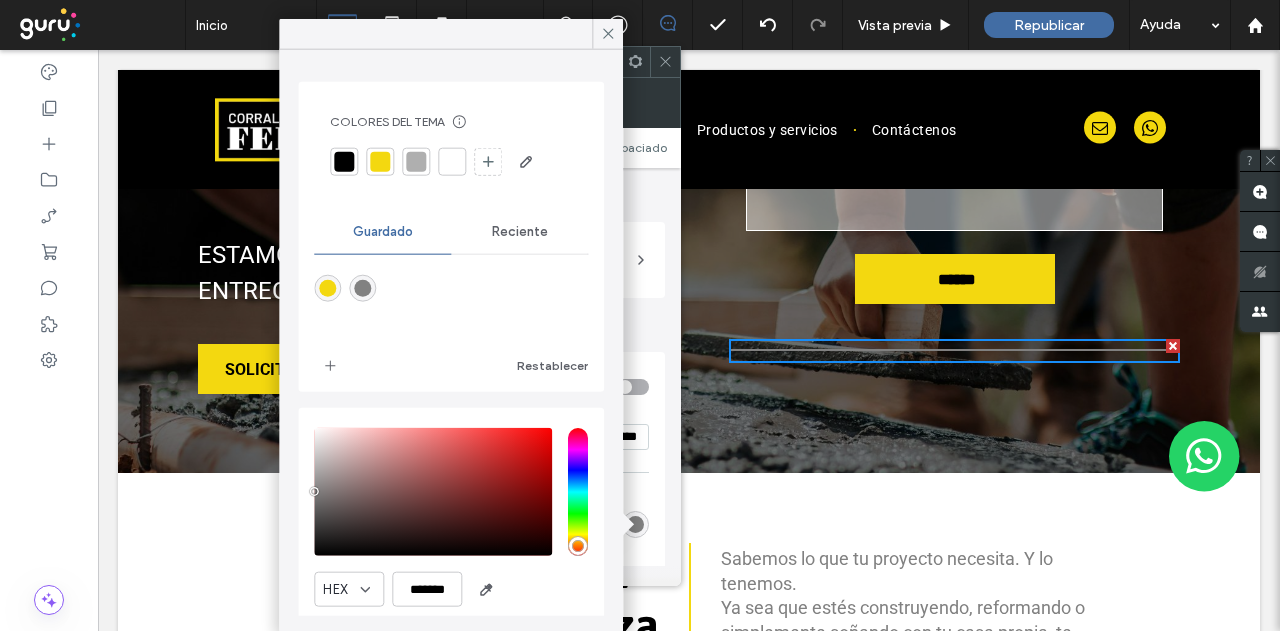 click at bounding box center [452, 162] 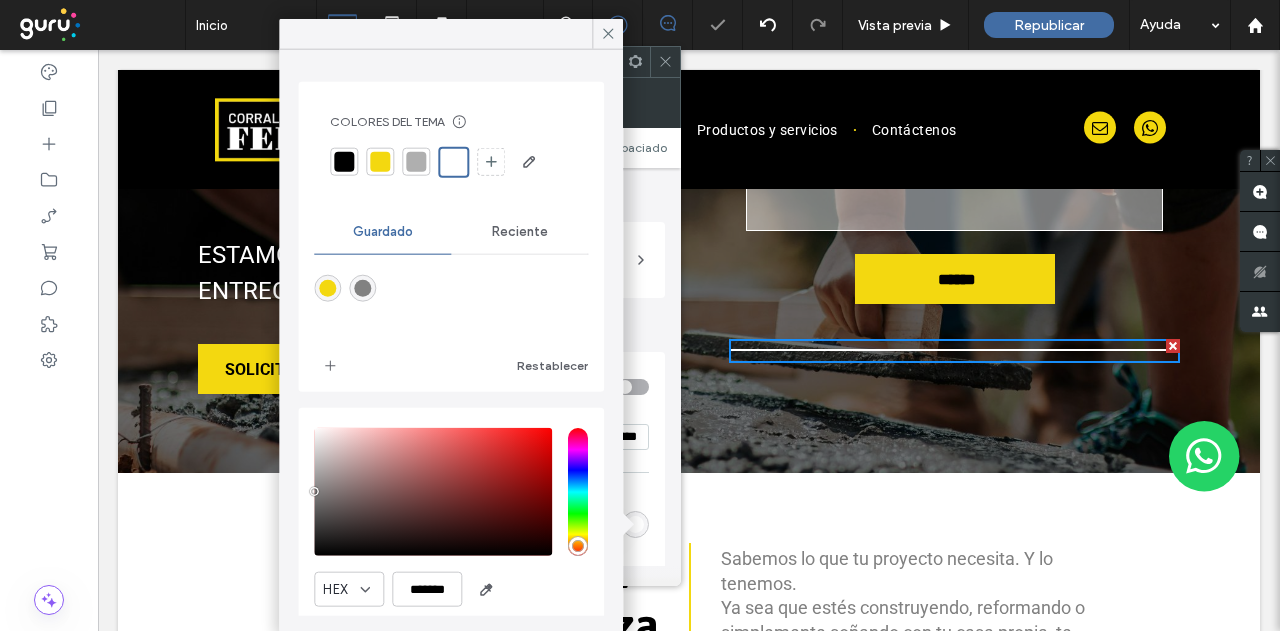 click 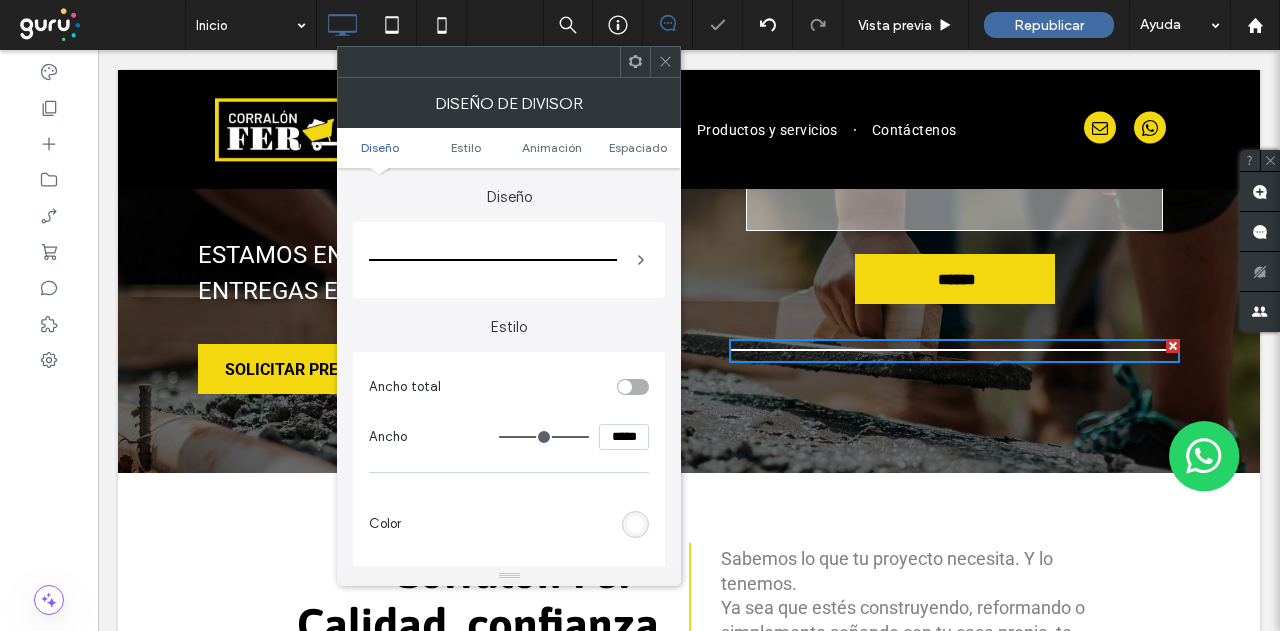 click 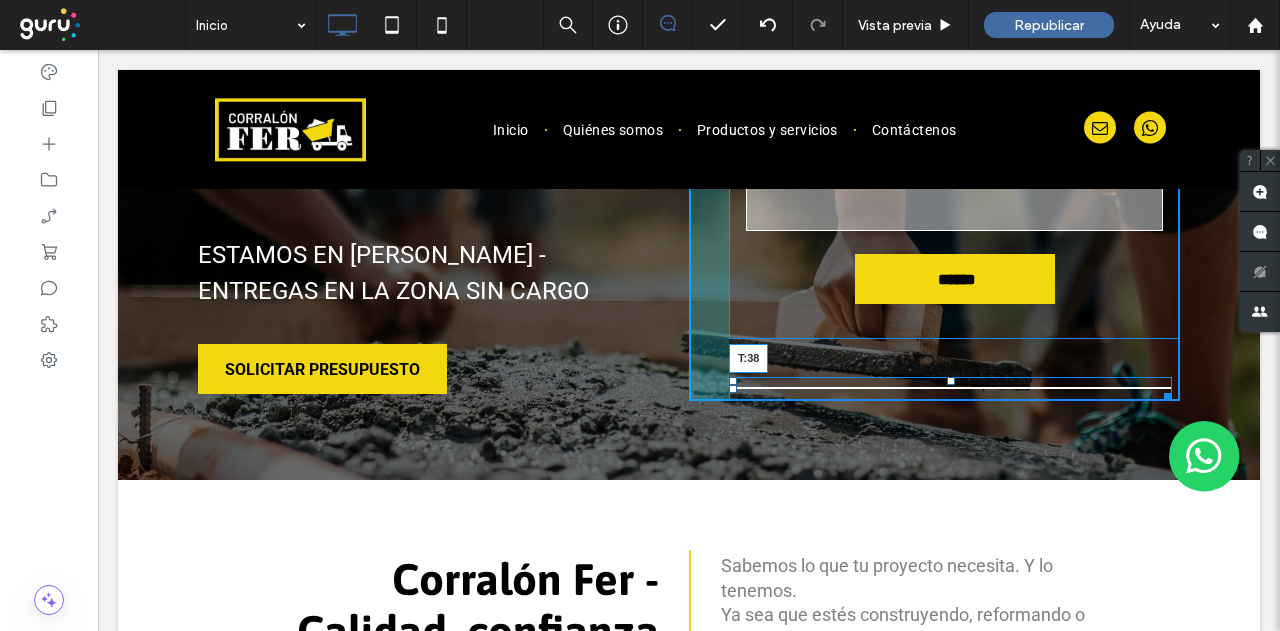 drag, startPoint x: 940, startPoint y: 343, endPoint x: 942, endPoint y: 381, distance: 38.052597 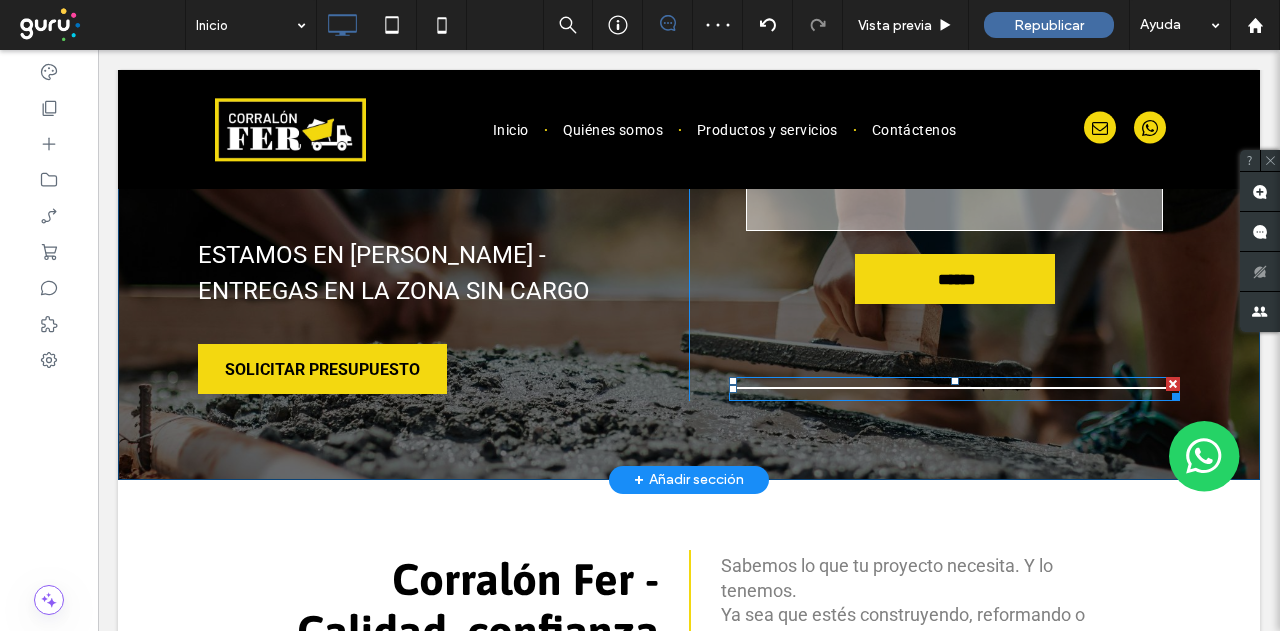 click at bounding box center (954, 389) 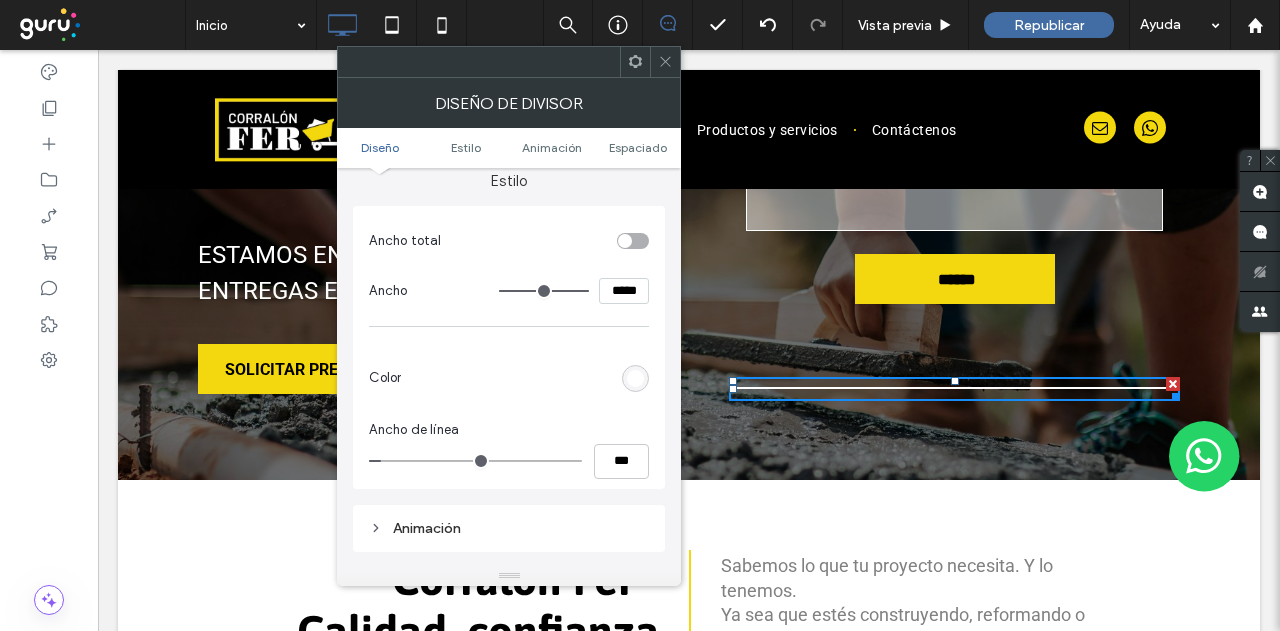 scroll, scrollTop: 200, scrollLeft: 0, axis: vertical 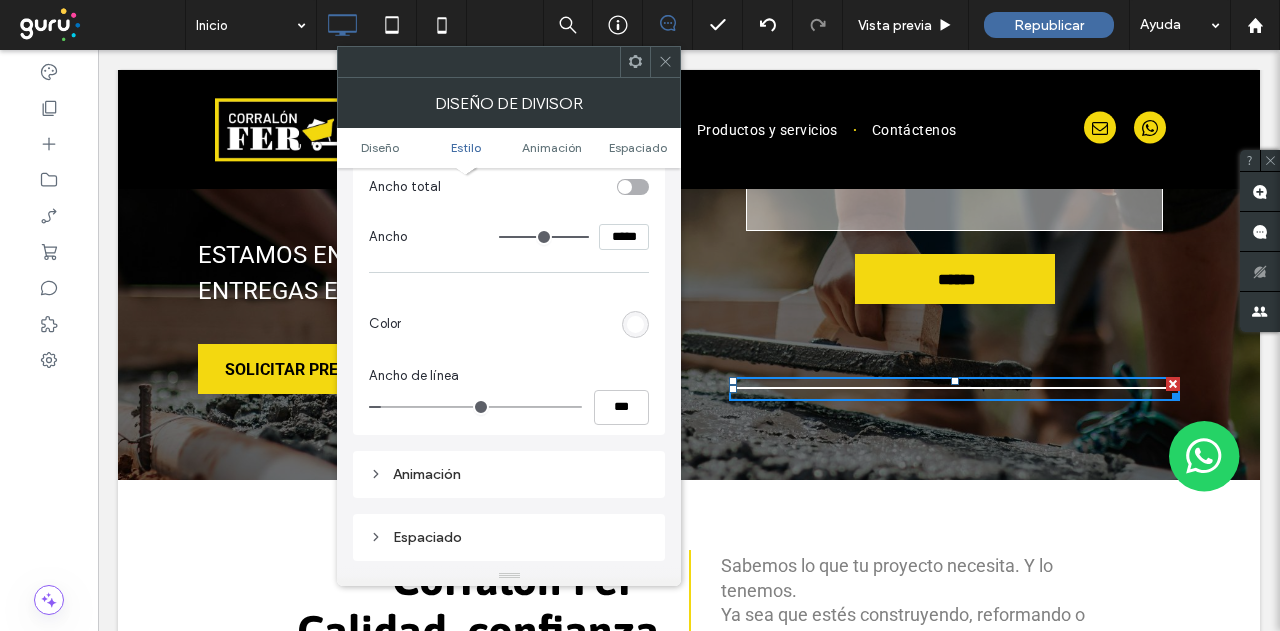 click at bounding box center (635, 324) 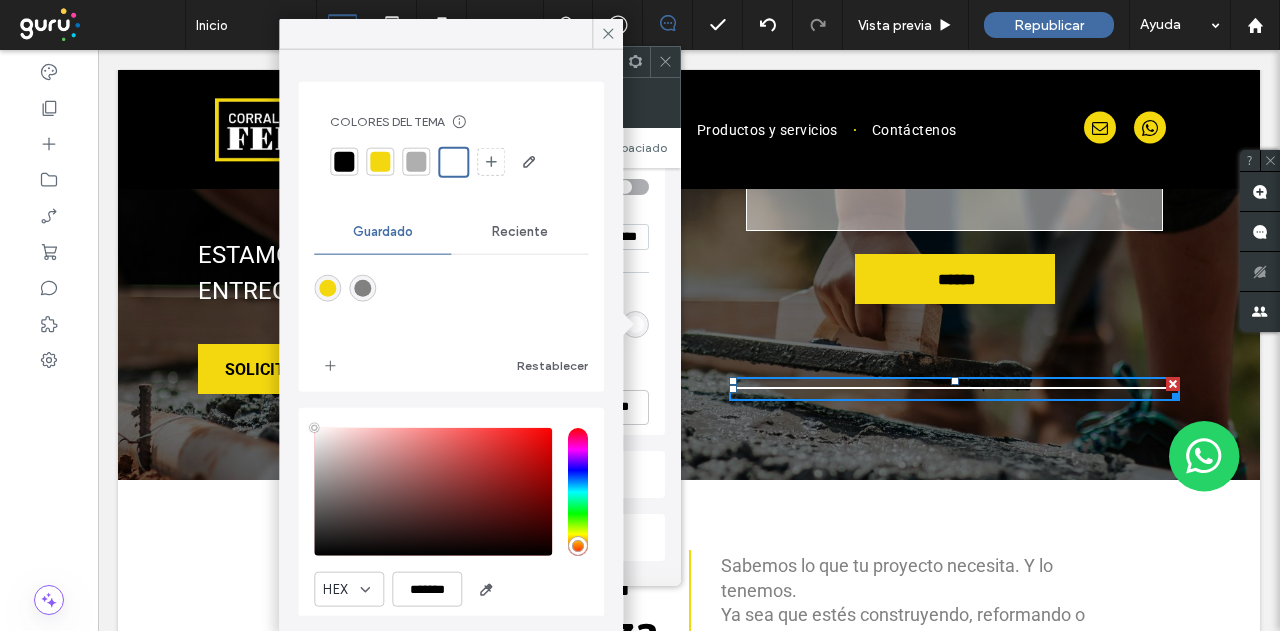 type on "****" 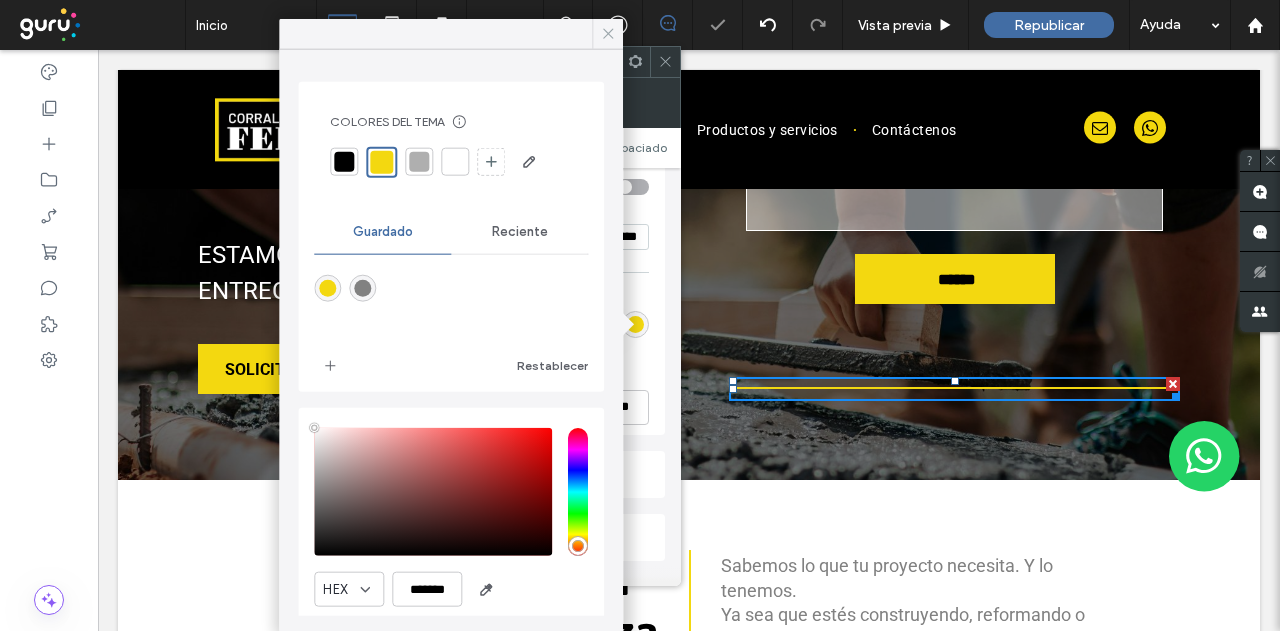 click 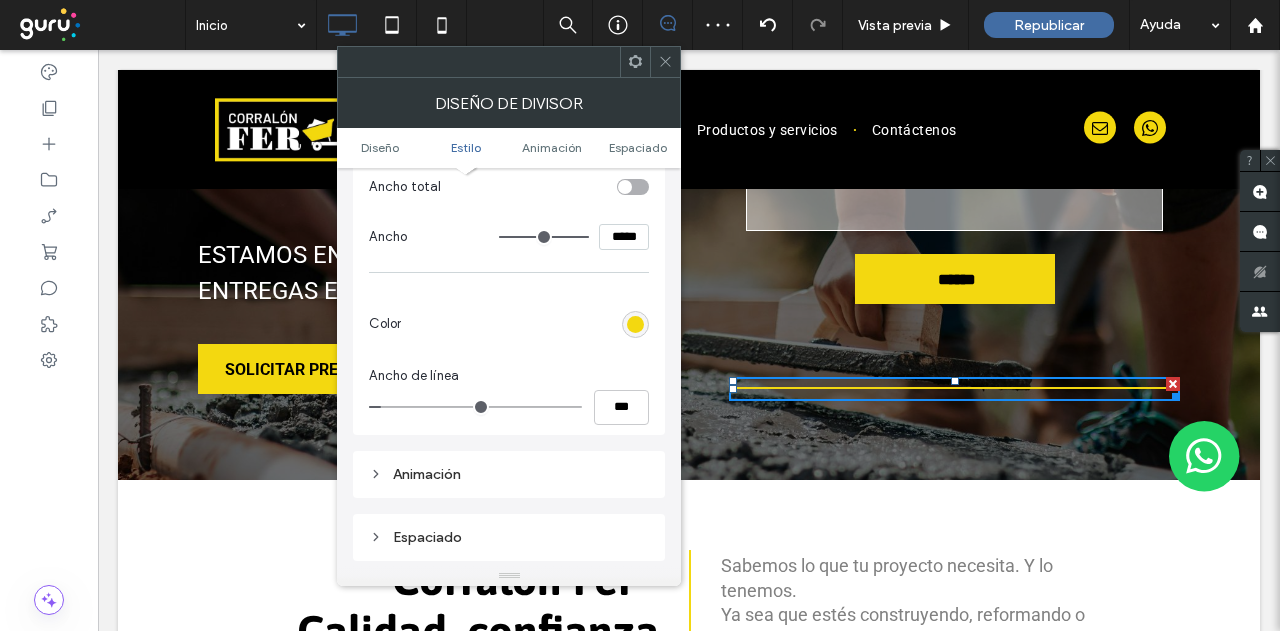 click 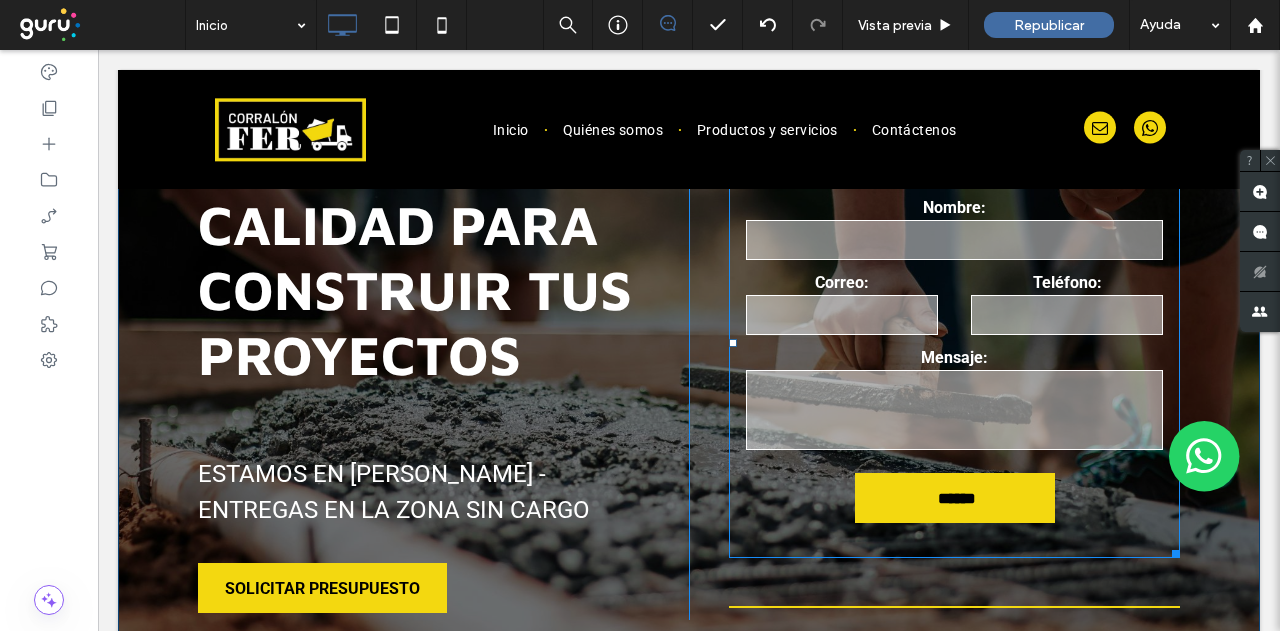 scroll, scrollTop: 200, scrollLeft: 0, axis: vertical 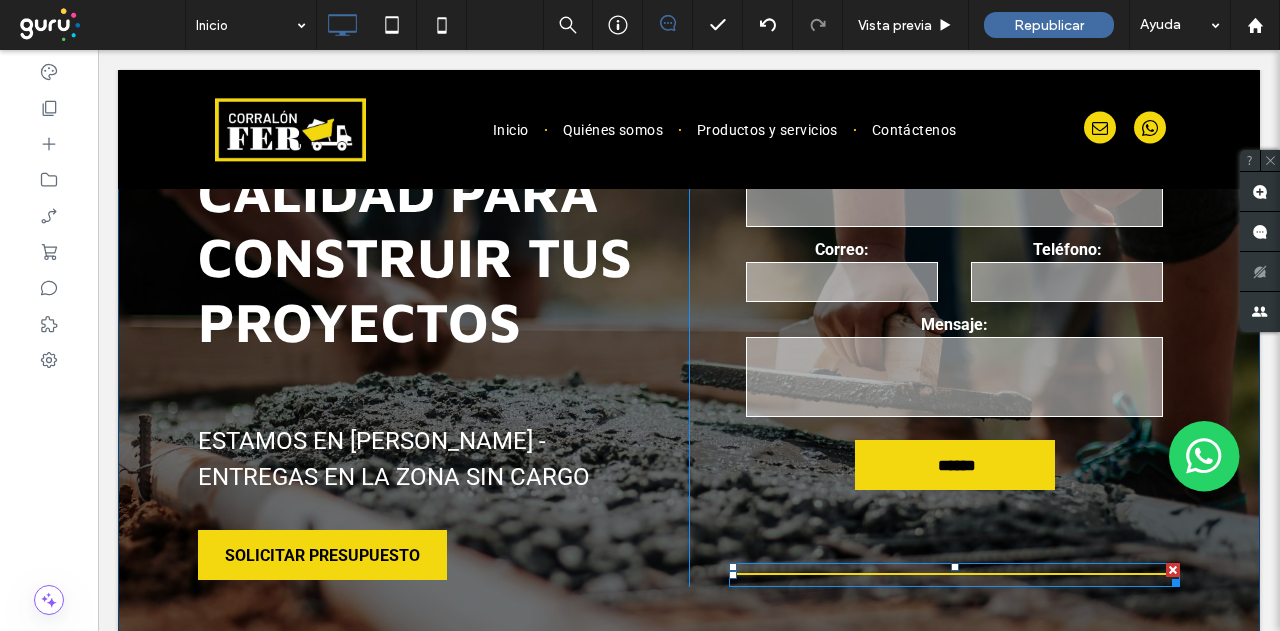 drag, startPoint x: 1162, startPoint y: 569, endPoint x: 1128, endPoint y: 574, distance: 34.36568 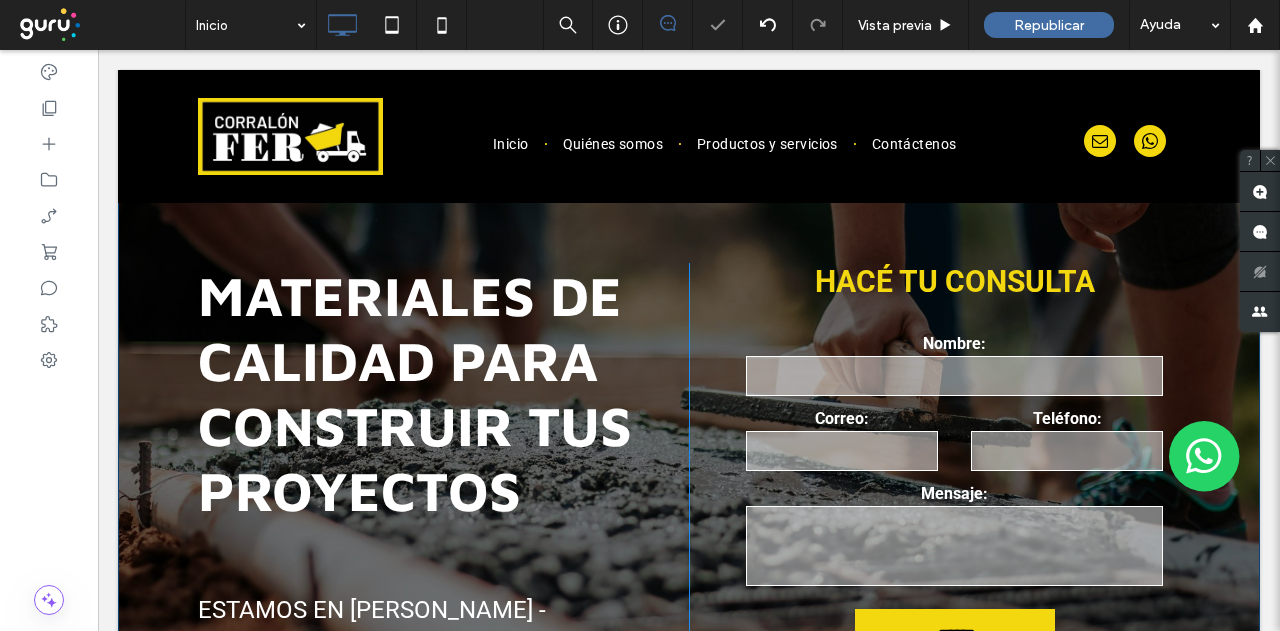 scroll, scrollTop: 0, scrollLeft: 0, axis: both 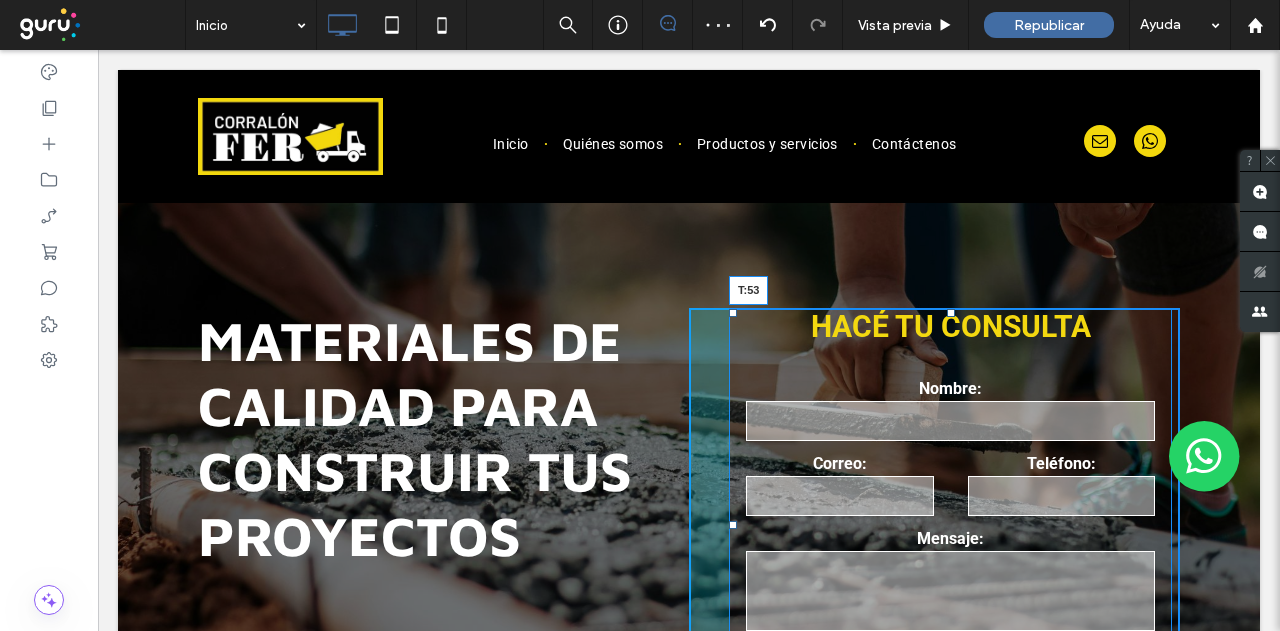 drag, startPoint x: 944, startPoint y: 311, endPoint x: 944, endPoint y: 373, distance: 62 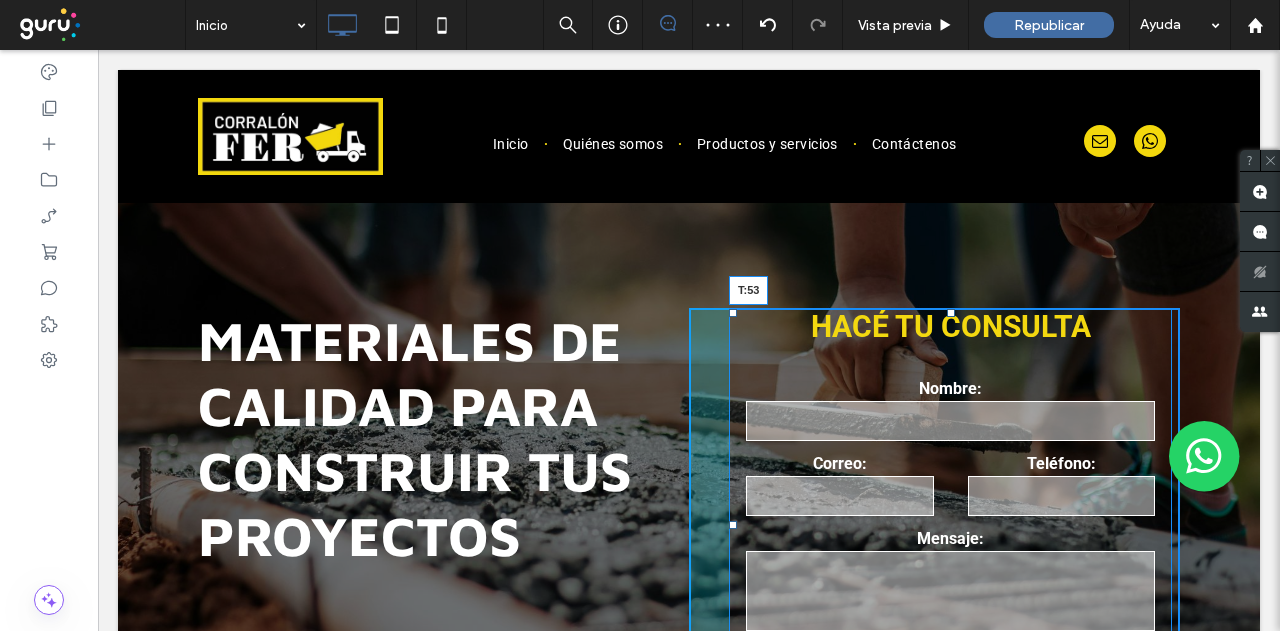 click on "HACÉ TU CONSULTA
Nombre:
[GEOGRAPHIC_DATA]:
Teléfono:
Mensaje:
******
Gracias por contactarnos. Le responderemos tan pronto como sea posible.
Se ha producido un error al enviar su mensaje. Inténtelo de nuevo más tarde.
T:53" at bounding box center (950, 525) 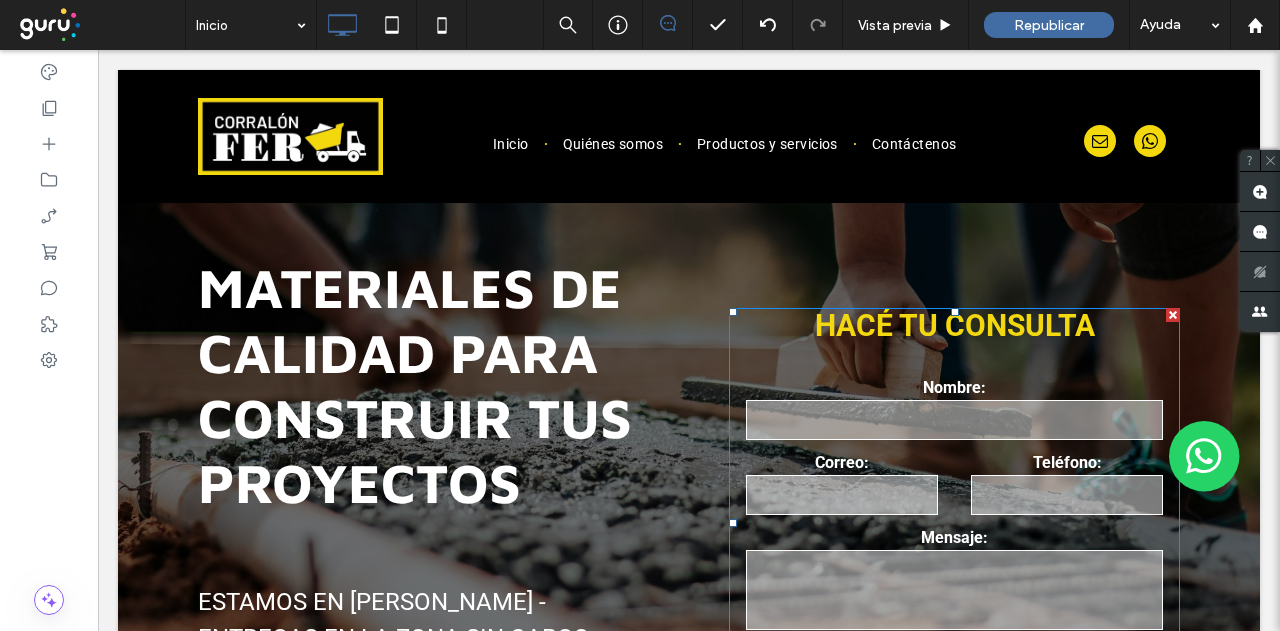 scroll, scrollTop: 0, scrollLeft: 0, axis: both 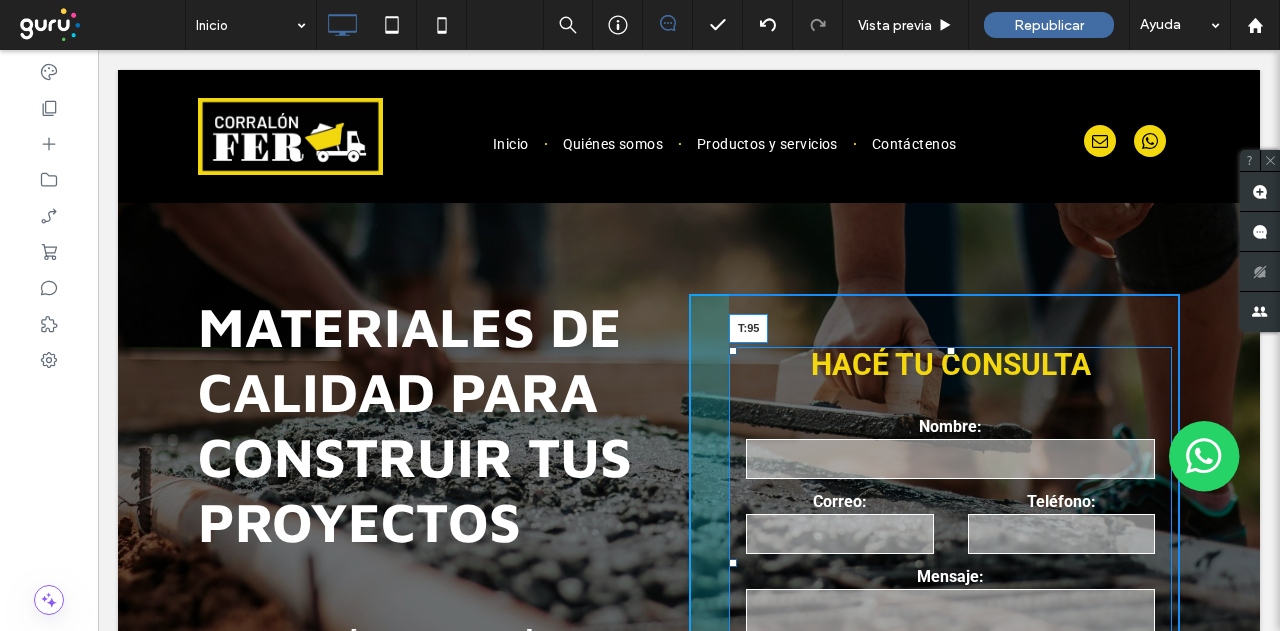 drag, startPoint x: 942, startPoint y: 348, endPoint x: 942, endPoint y: 390, distance: 42 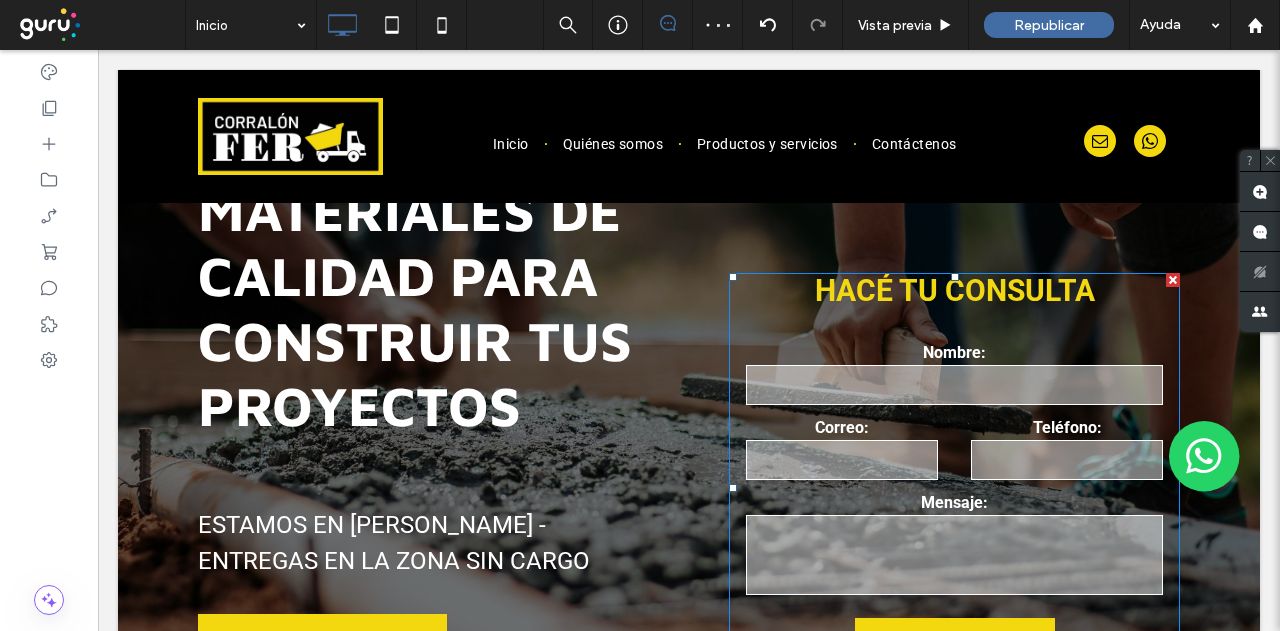 scroll, scrollTop: 100, scrollLeft: 0, axis: vertical 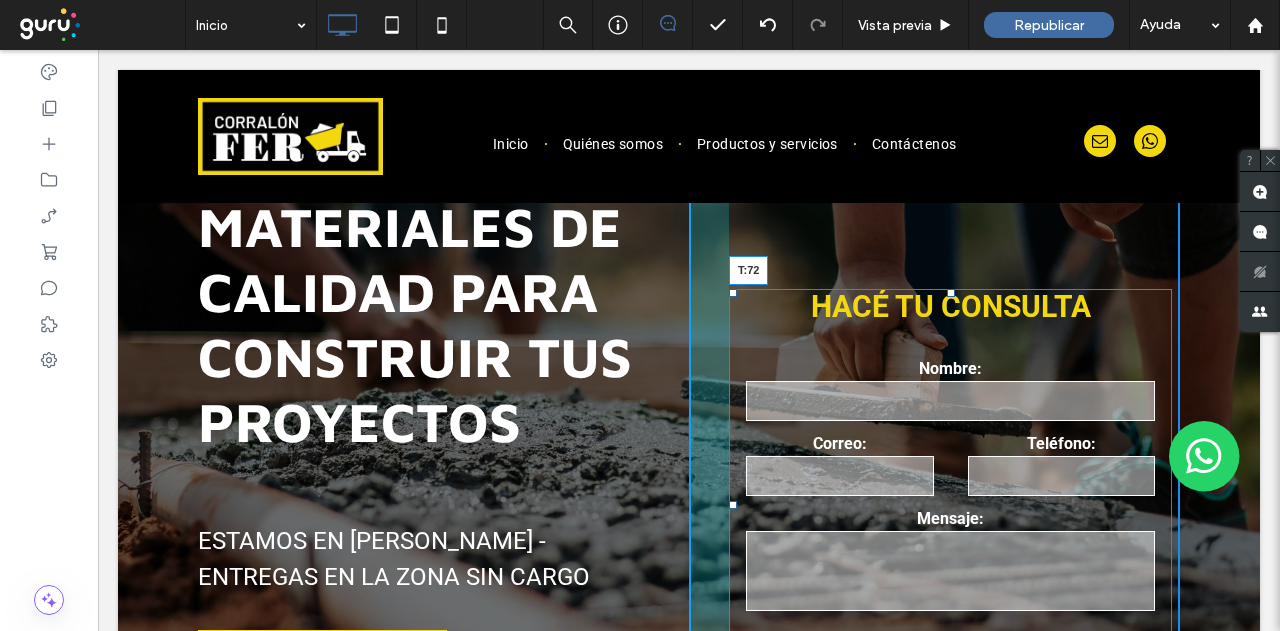 drag, startPoint x: 944, startPoint y: 293, endPoint x: 1041, endPoint y: 397, distance: 142.21463 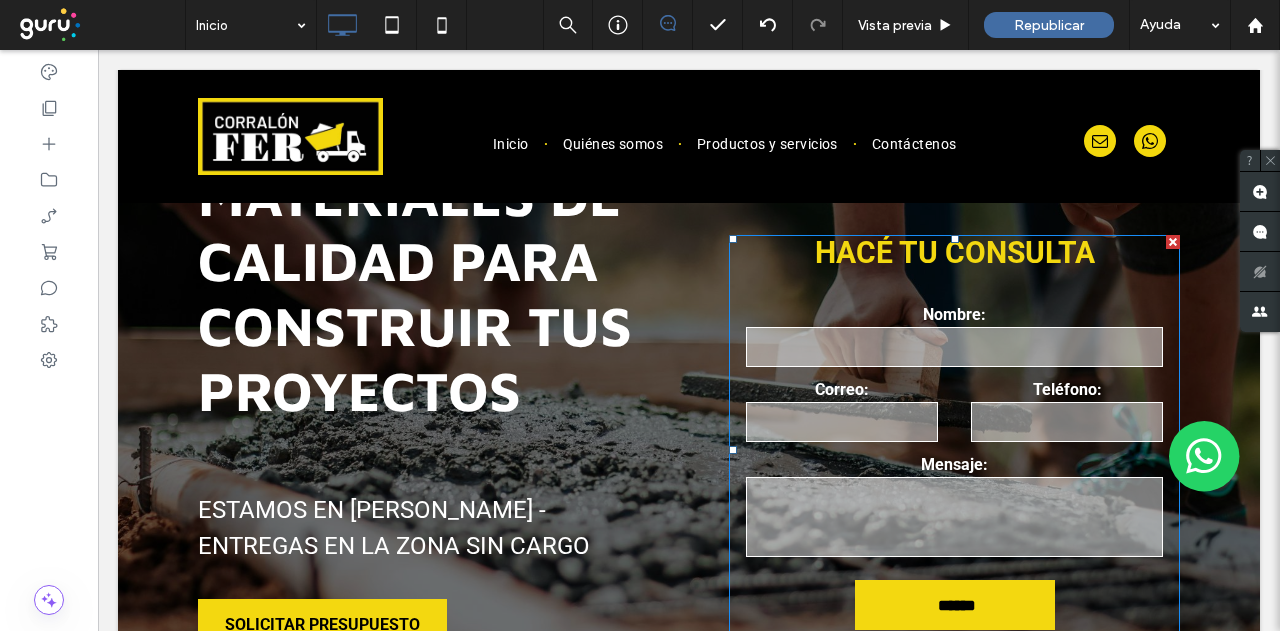 scroll, scrollTop: 100, scrollLeft: 0, axis: vertical 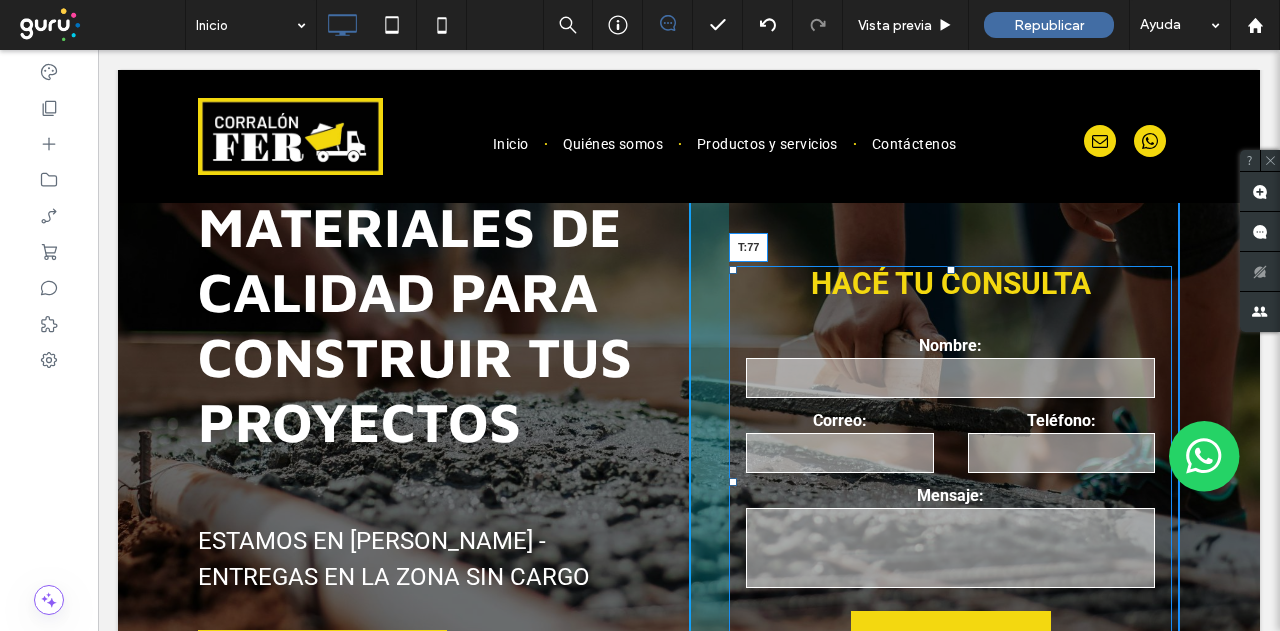 drag, startPoint x: 946, startPoint y: 270, endPoint x: 1044, endPoint y: 325, distance: 112.37882 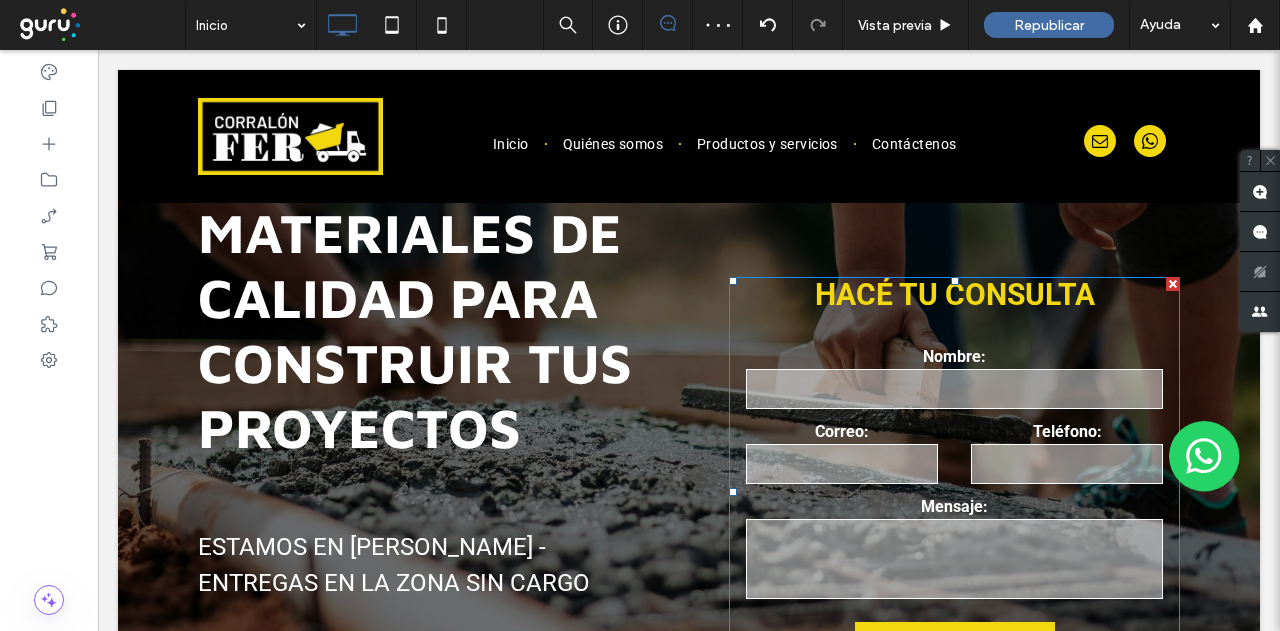 scroll, scrollTop: 0, scrollLeft: 0, axis: both 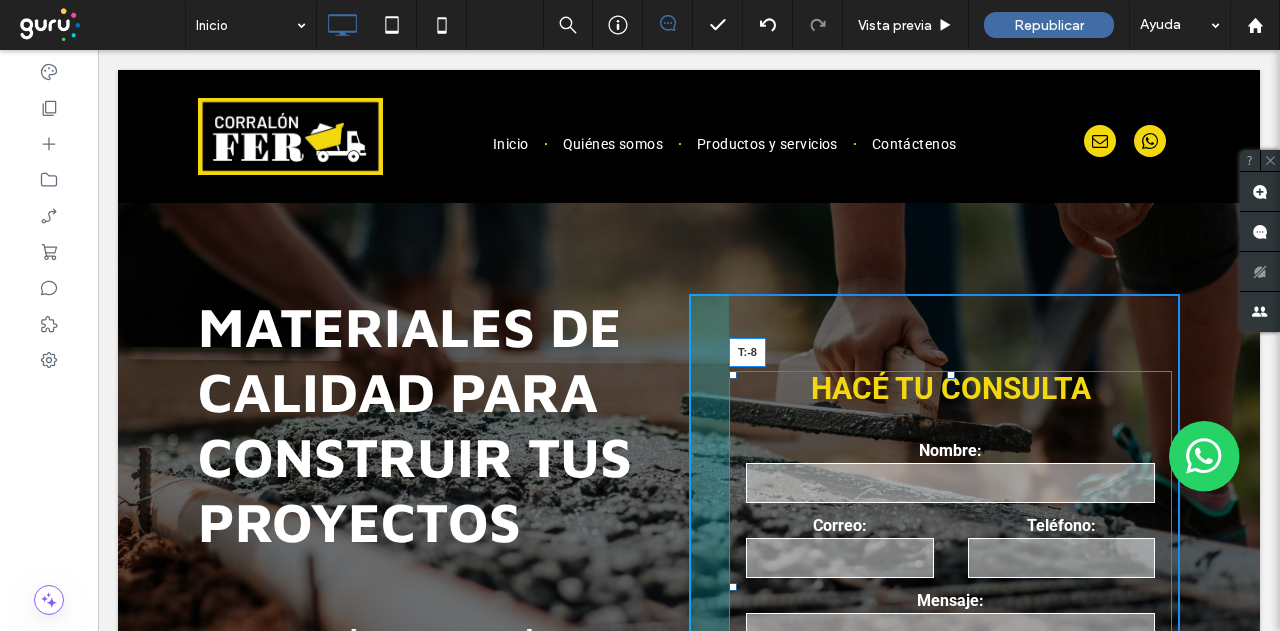 drag, startPoint x: 942, startPoint y: 375, endPoint x: 932, endPoint y: 290, distance: 85.58621 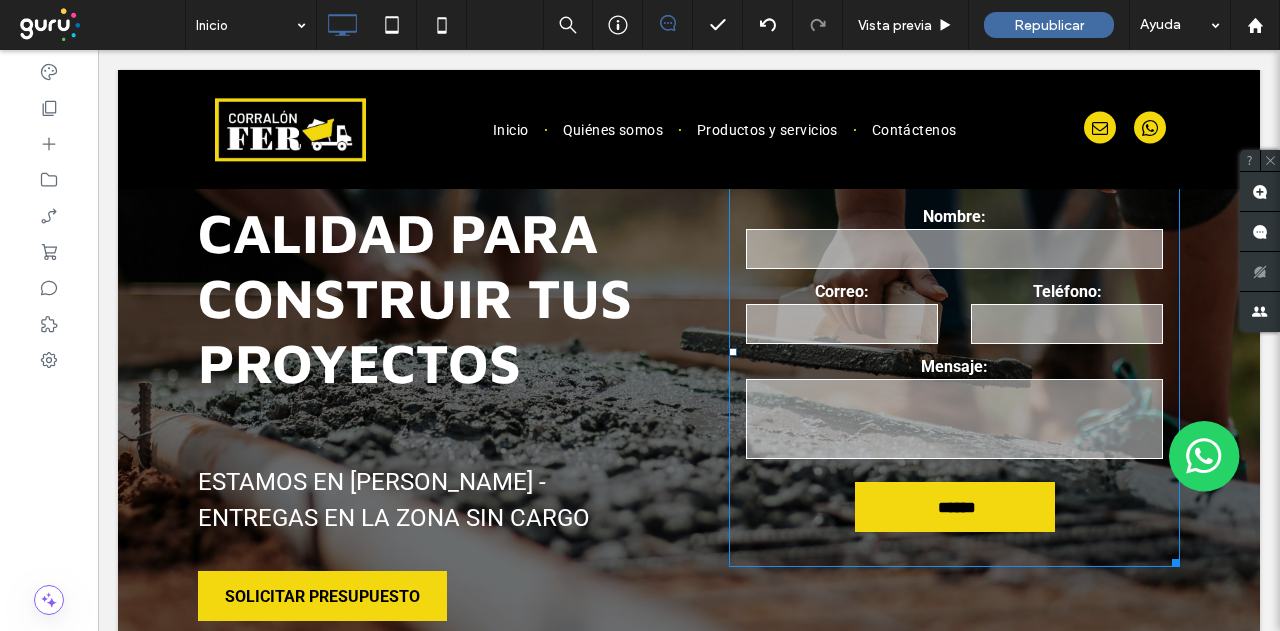 scroll, scrollTop: 0, scrollLeft: 0, axis: both 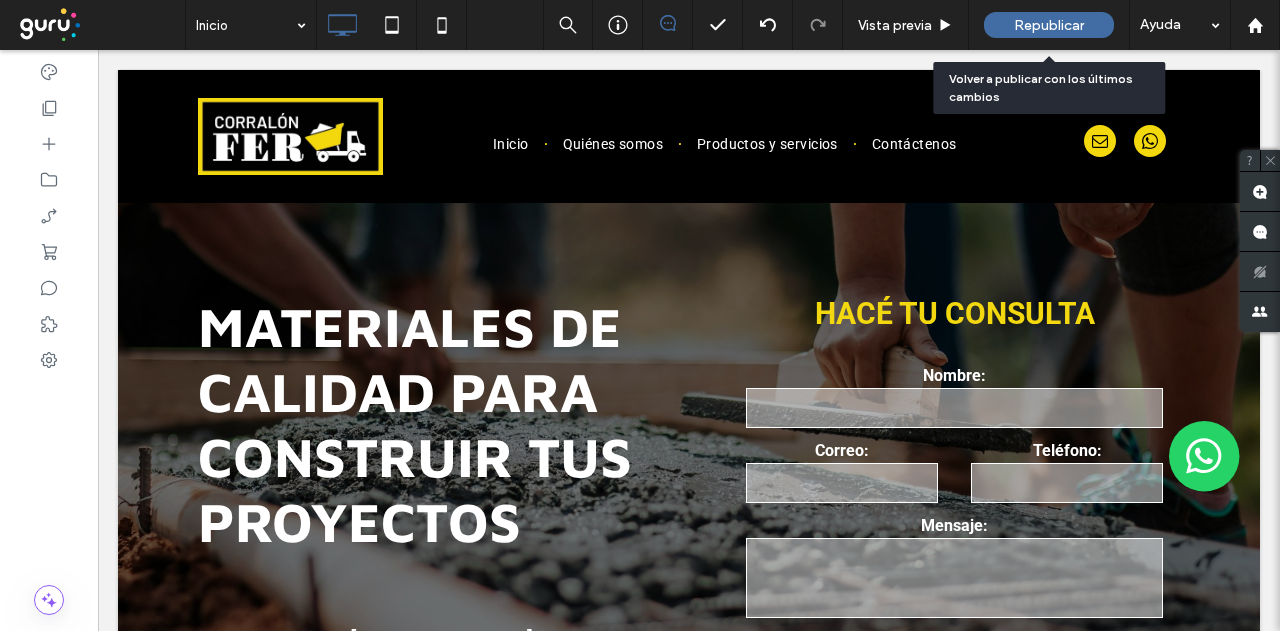 click on "Republicar" at bounding box center [1049, 25] 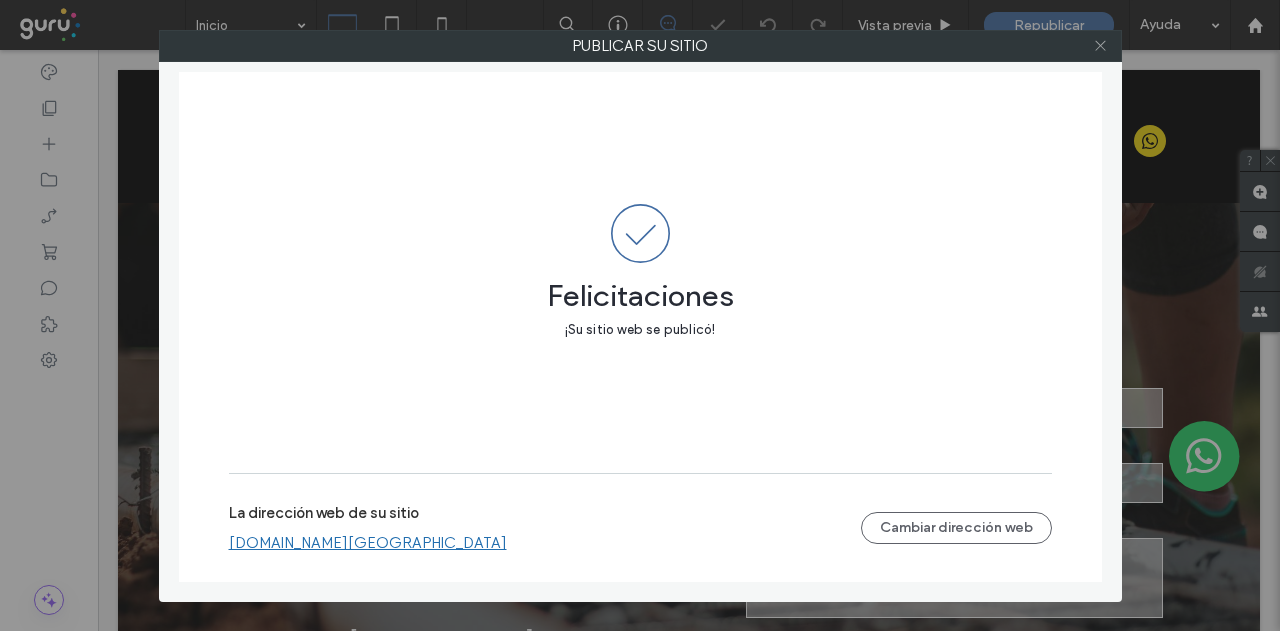 click 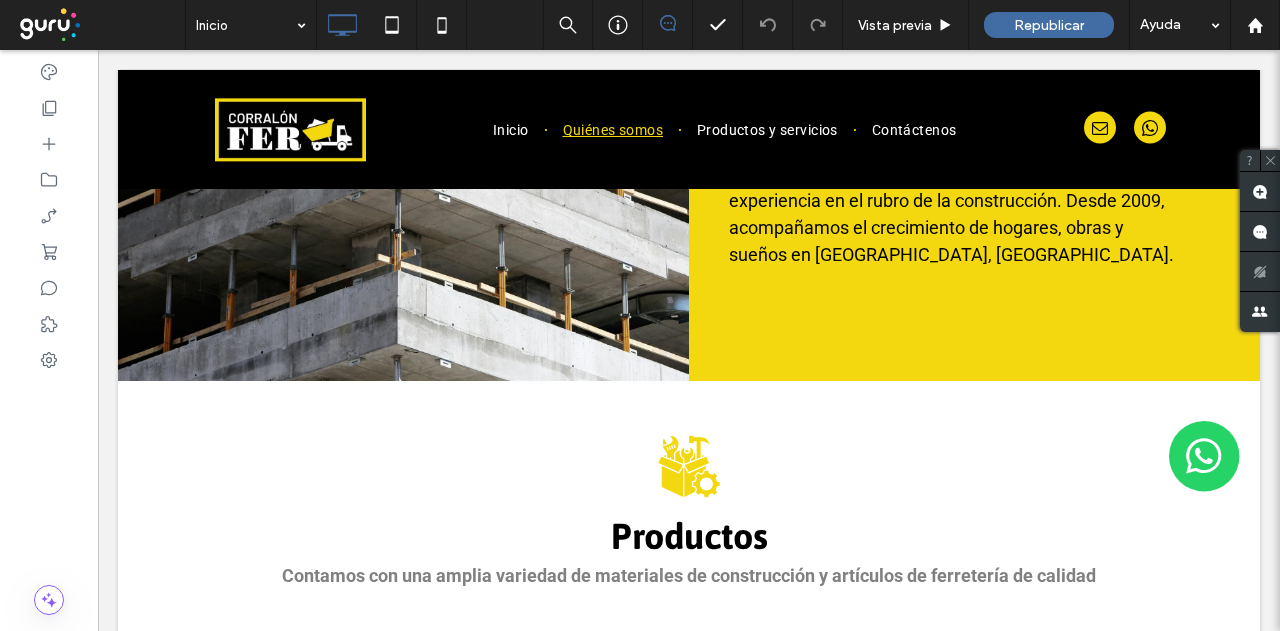 scroll, scrollTop: 1000, scrollLeft: 0, axis: vertical 